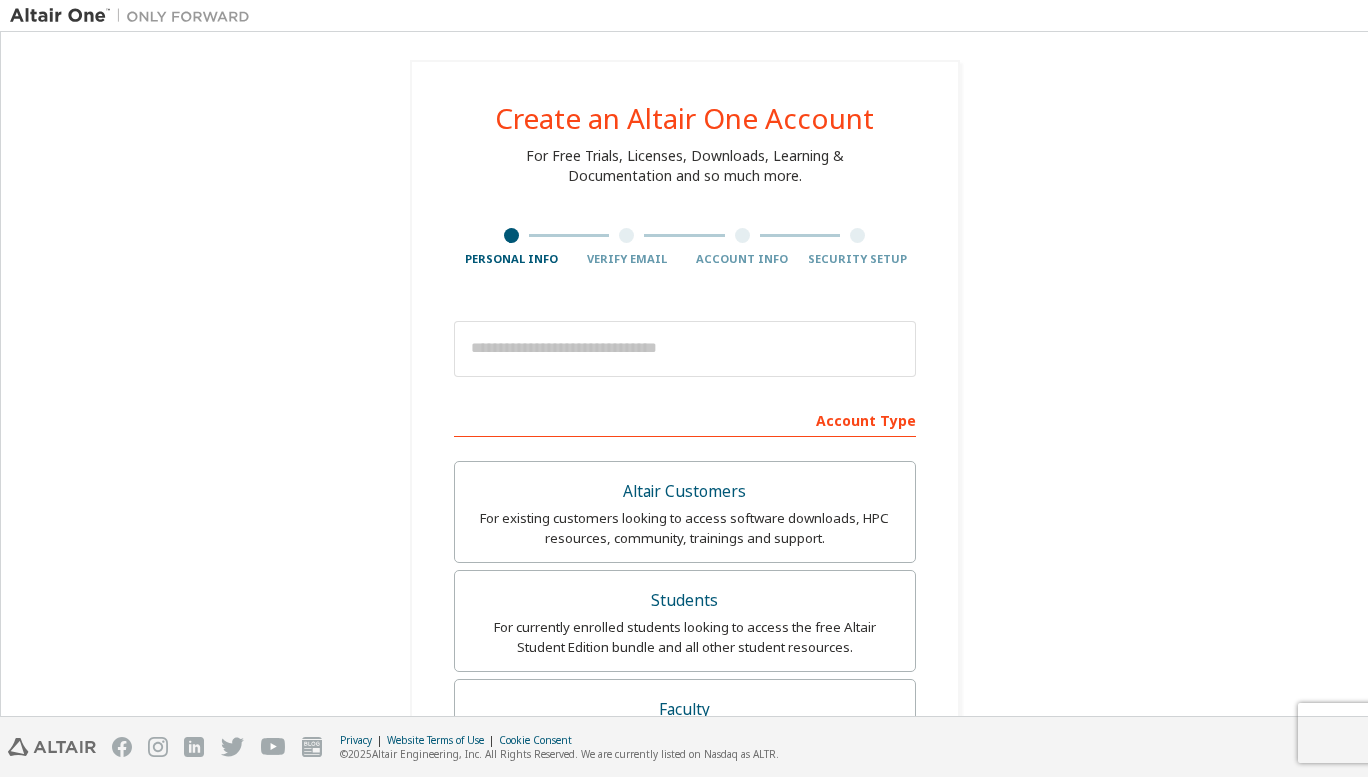 scroll, scrollTop: 0, scrollLeft: 0, axis: both 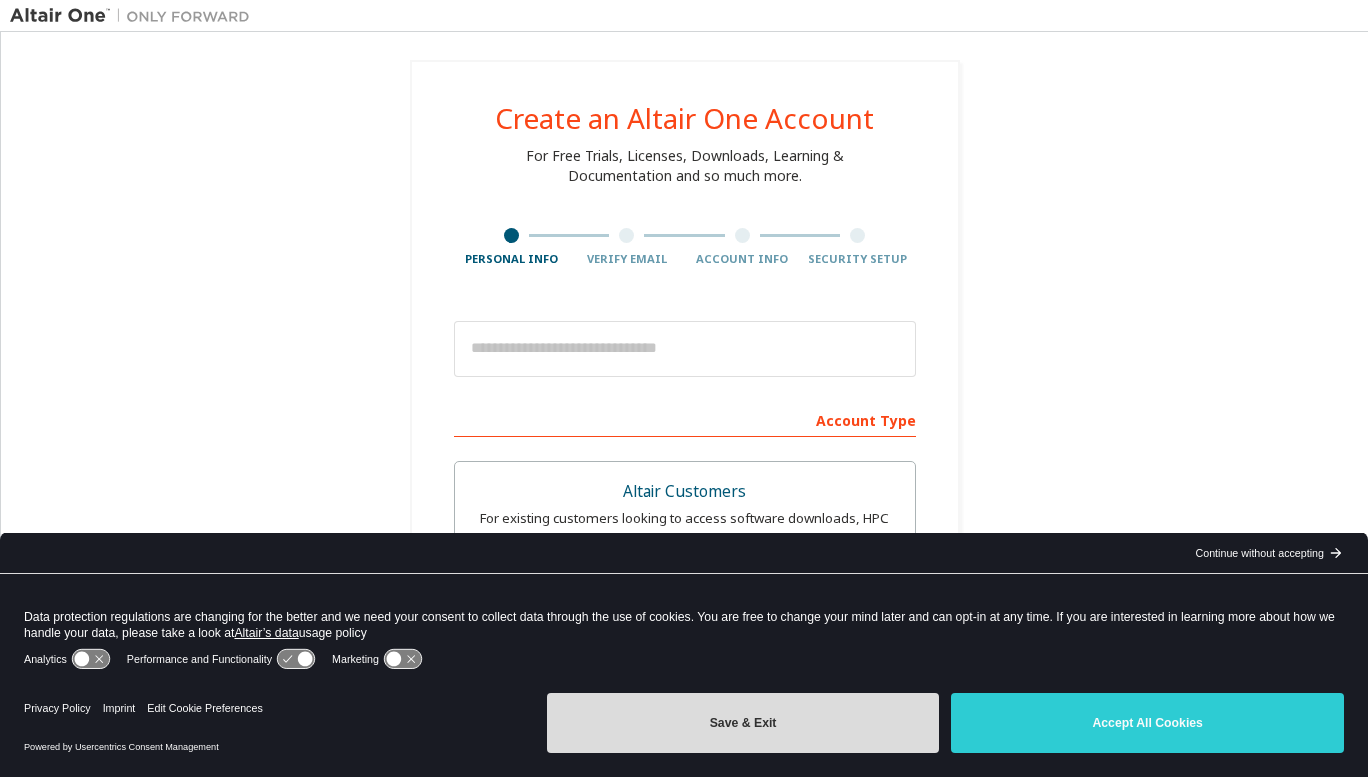 click on "Save & Exit" at bounding box center (743, 723) 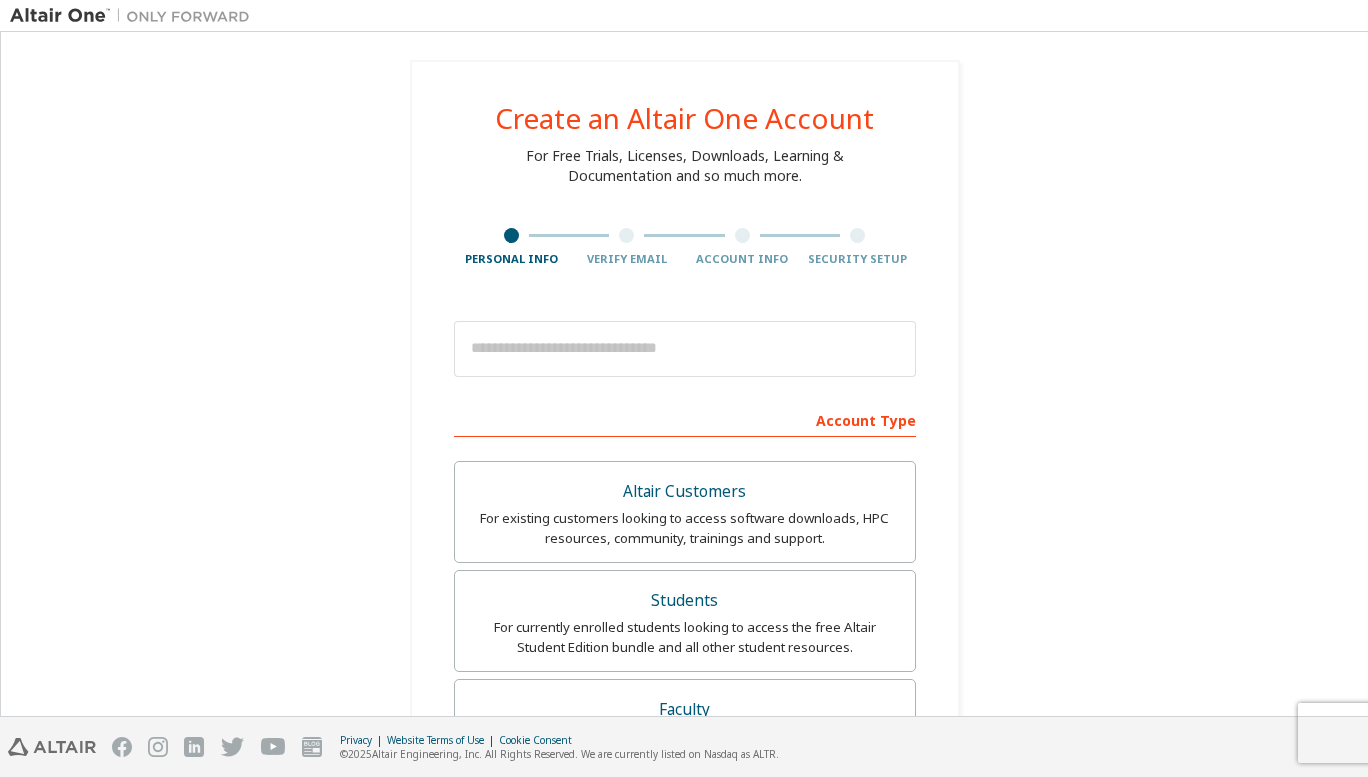 click at bounding box center (685, 349) 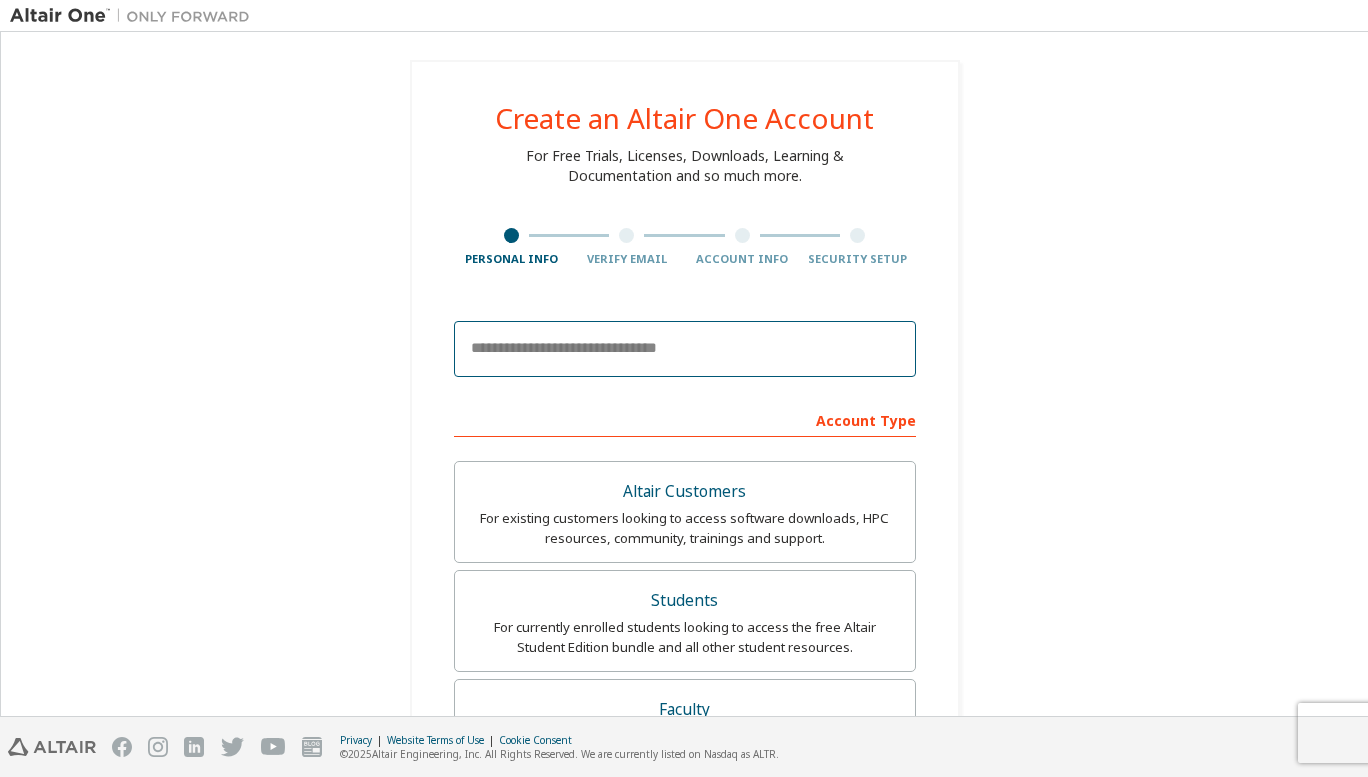 click at bounding box center [685, 349] 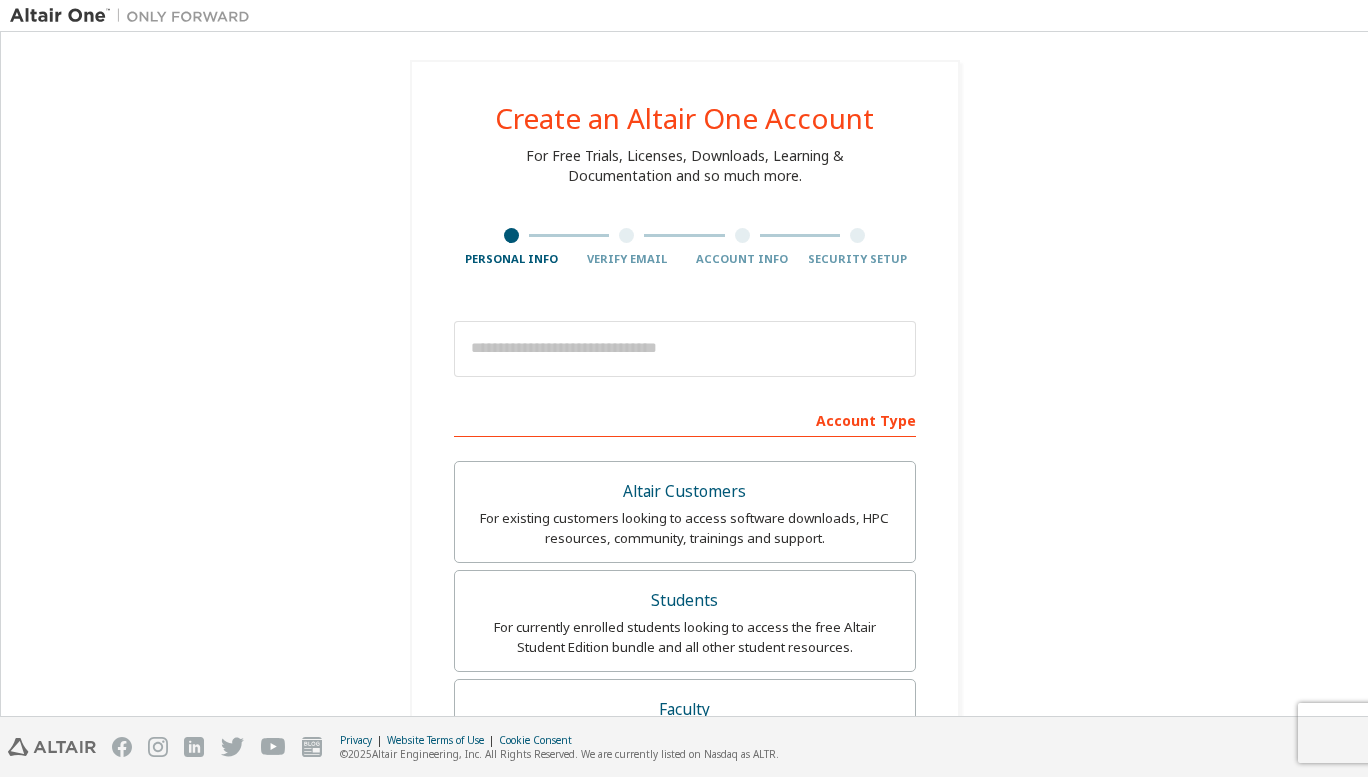 click on "Verify Email" at bounding box center [627, 248] 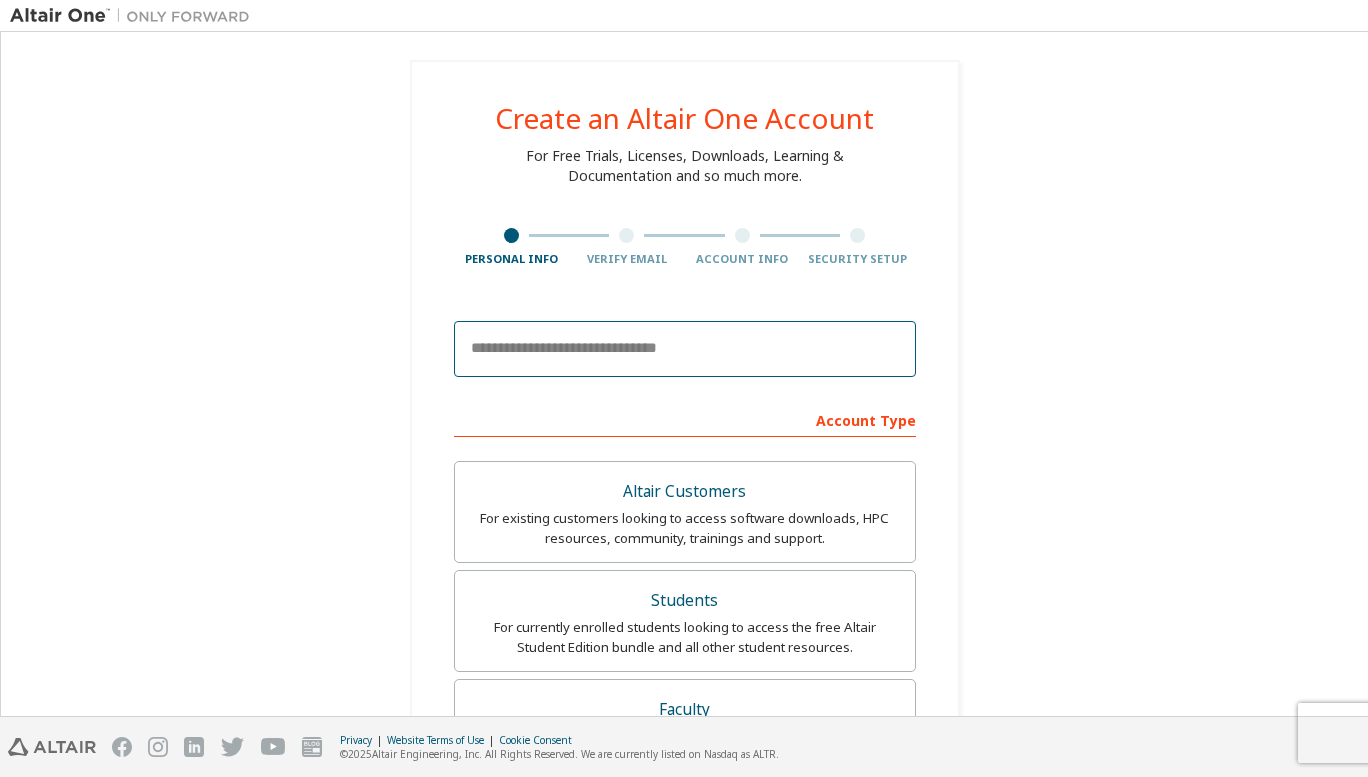 click at bounding box center [685, 349] 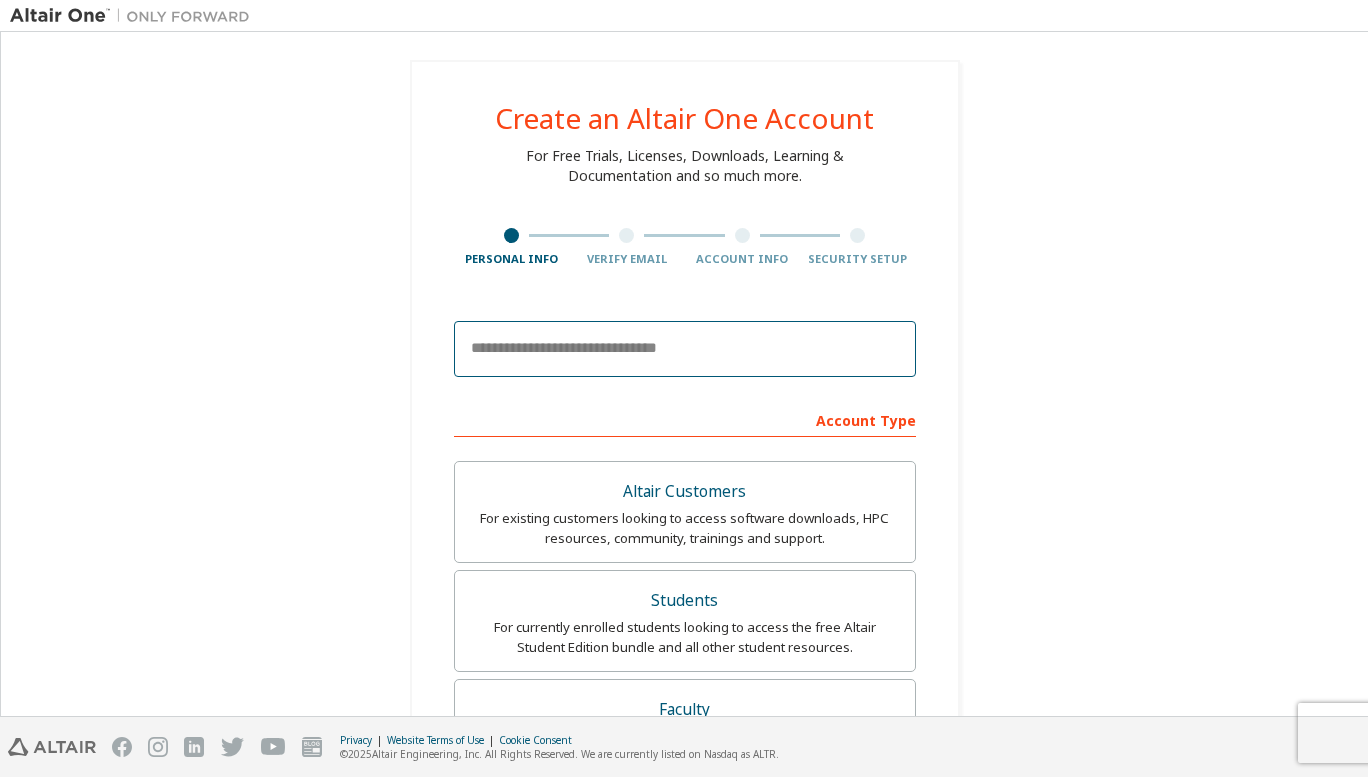 type on "**********" 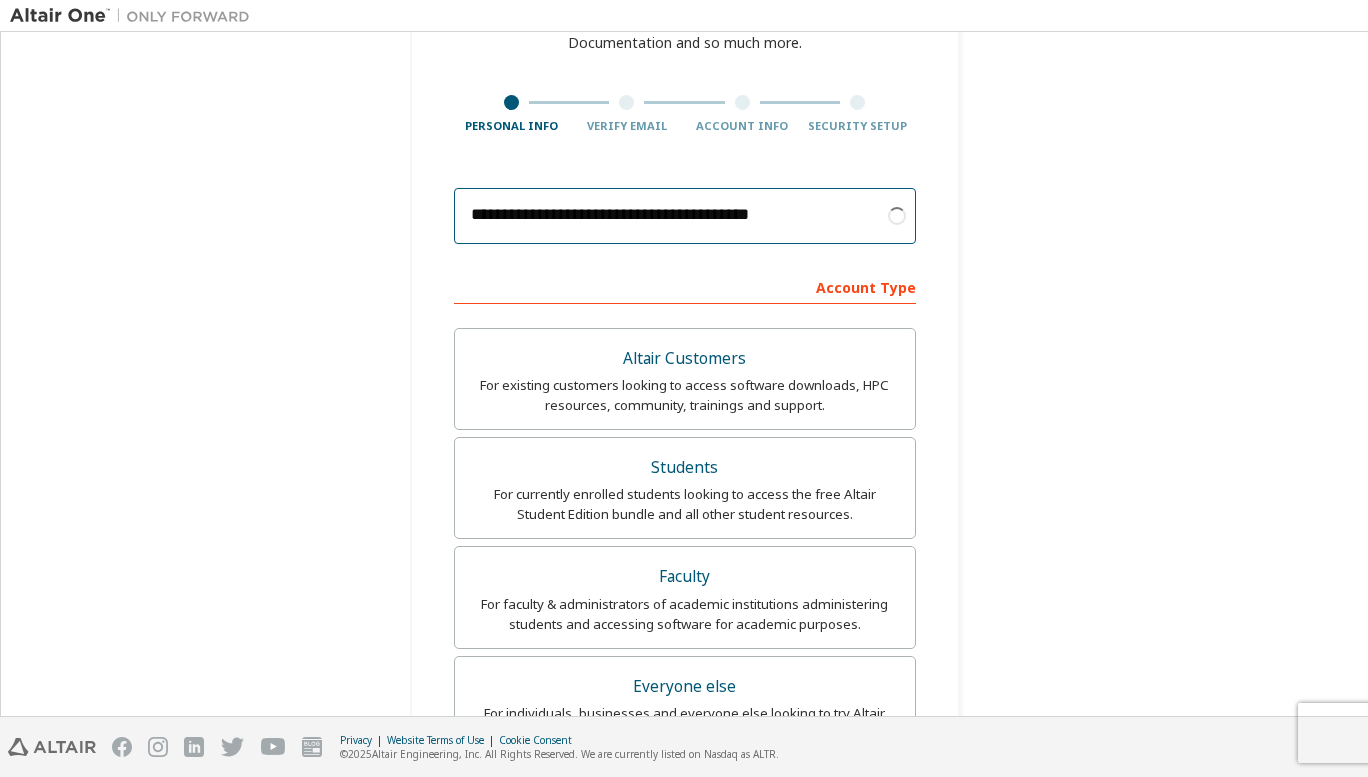 scroll, scrollTop: 200, scrollLeft: 0, axis: vertical 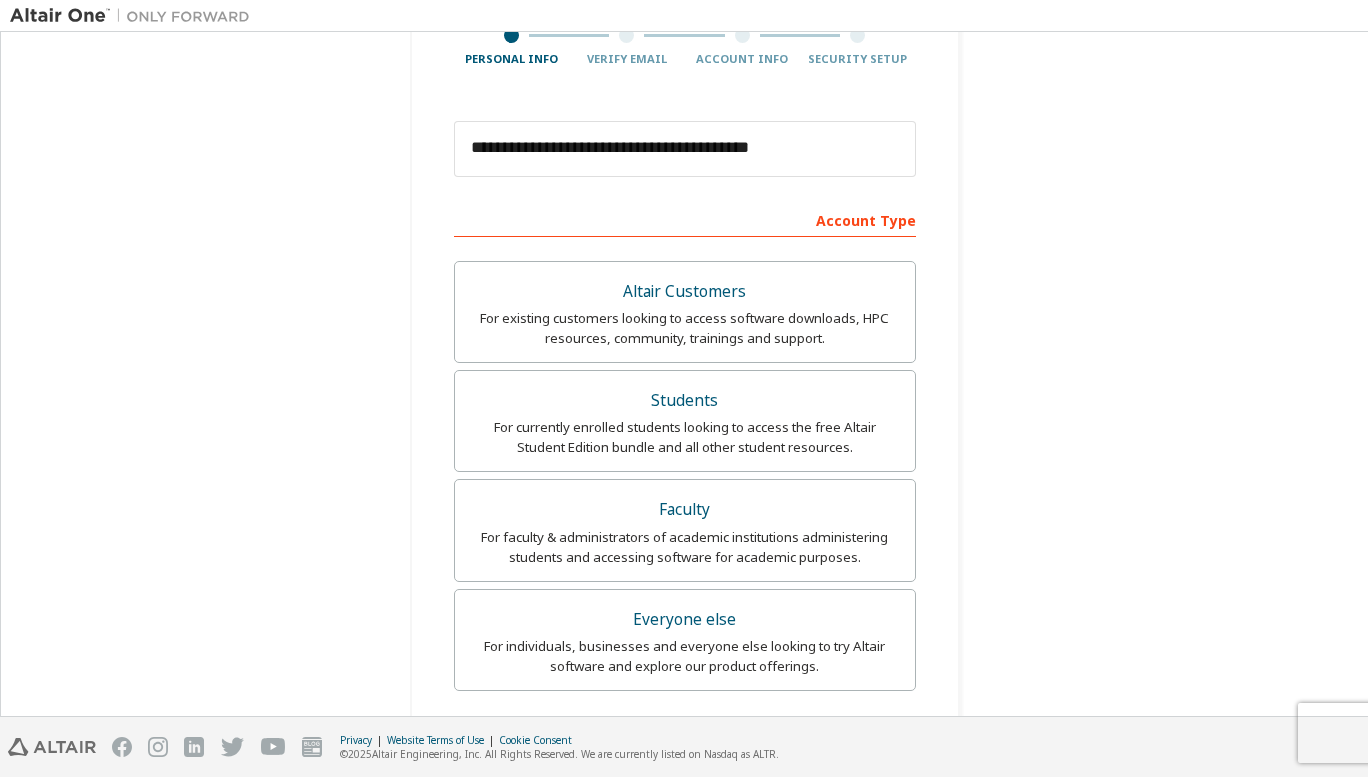 click on "**********" at bounding box center (685, 449) 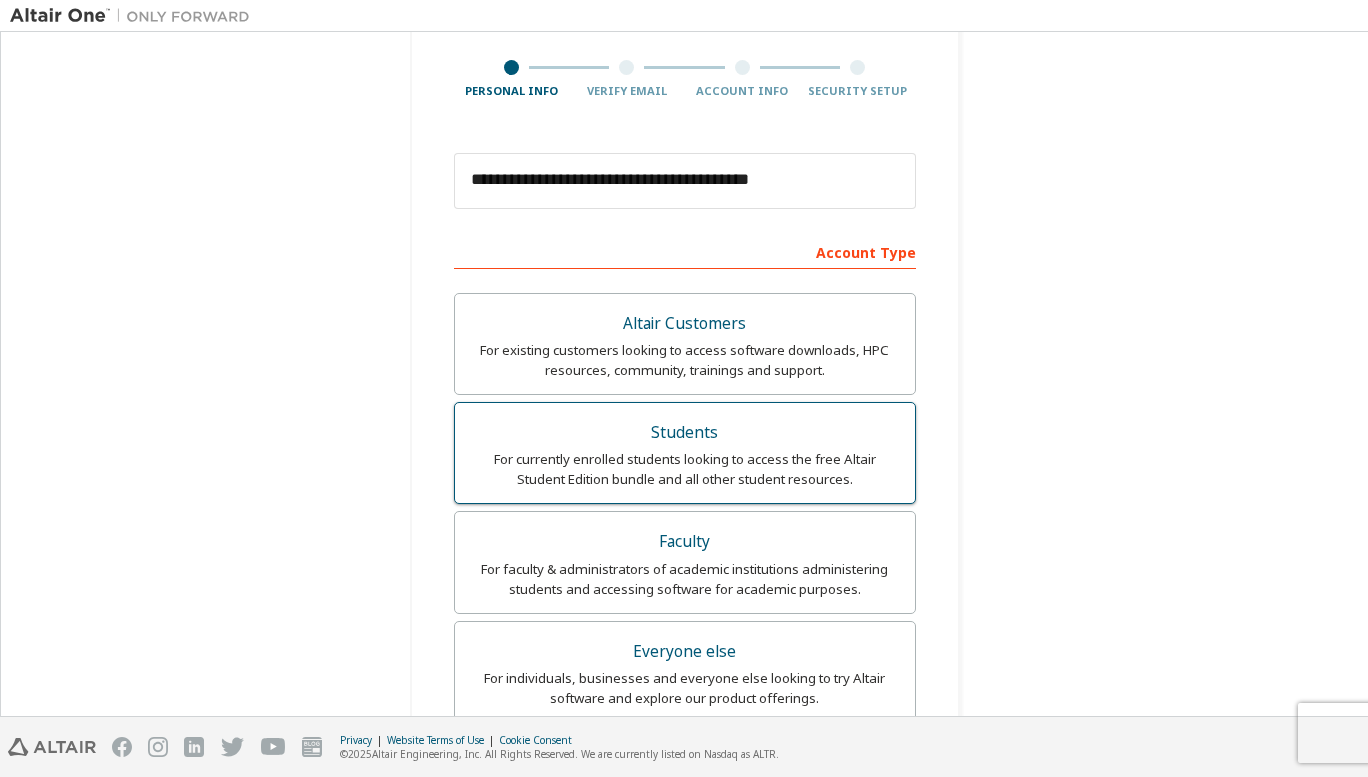 scroll, scrollTop: 200, scrollLeft: 0, axis: vertical 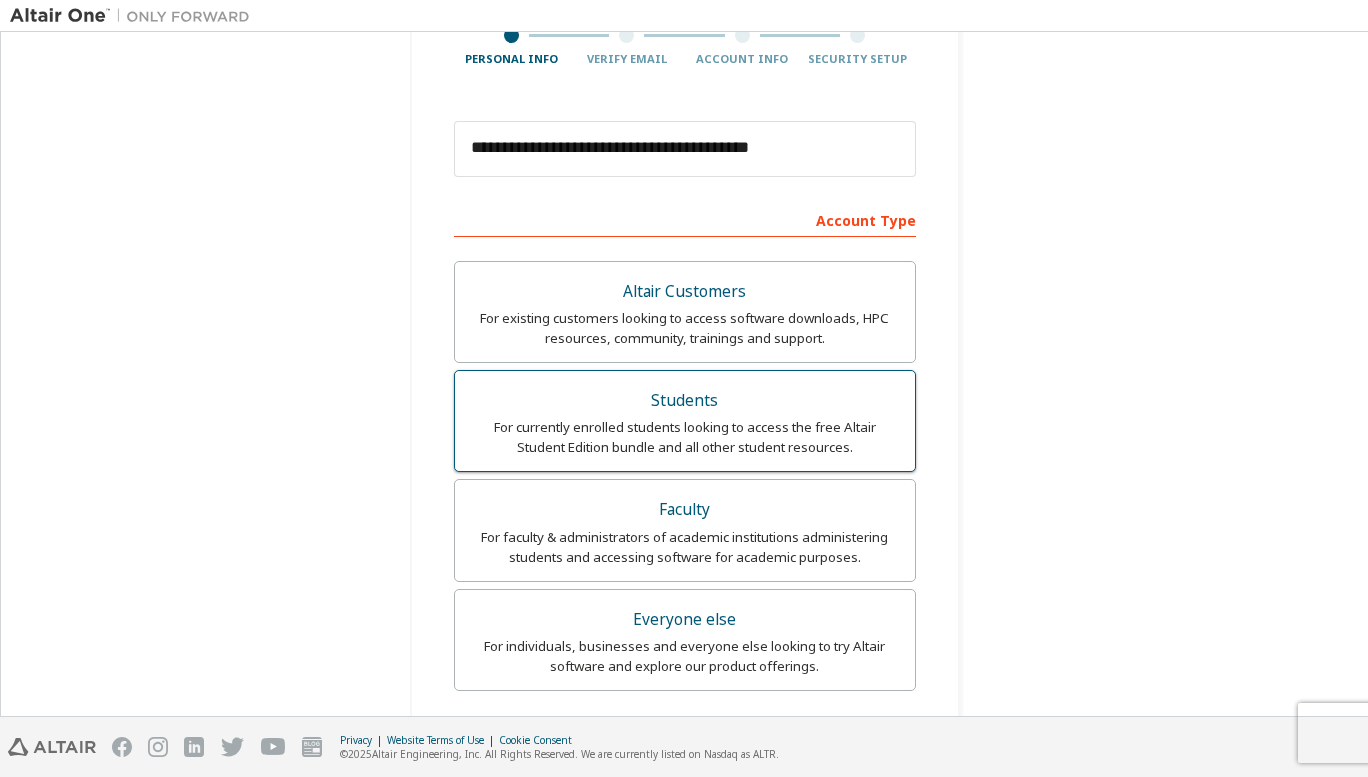 click on "Students" at bounding box center [685, 401] 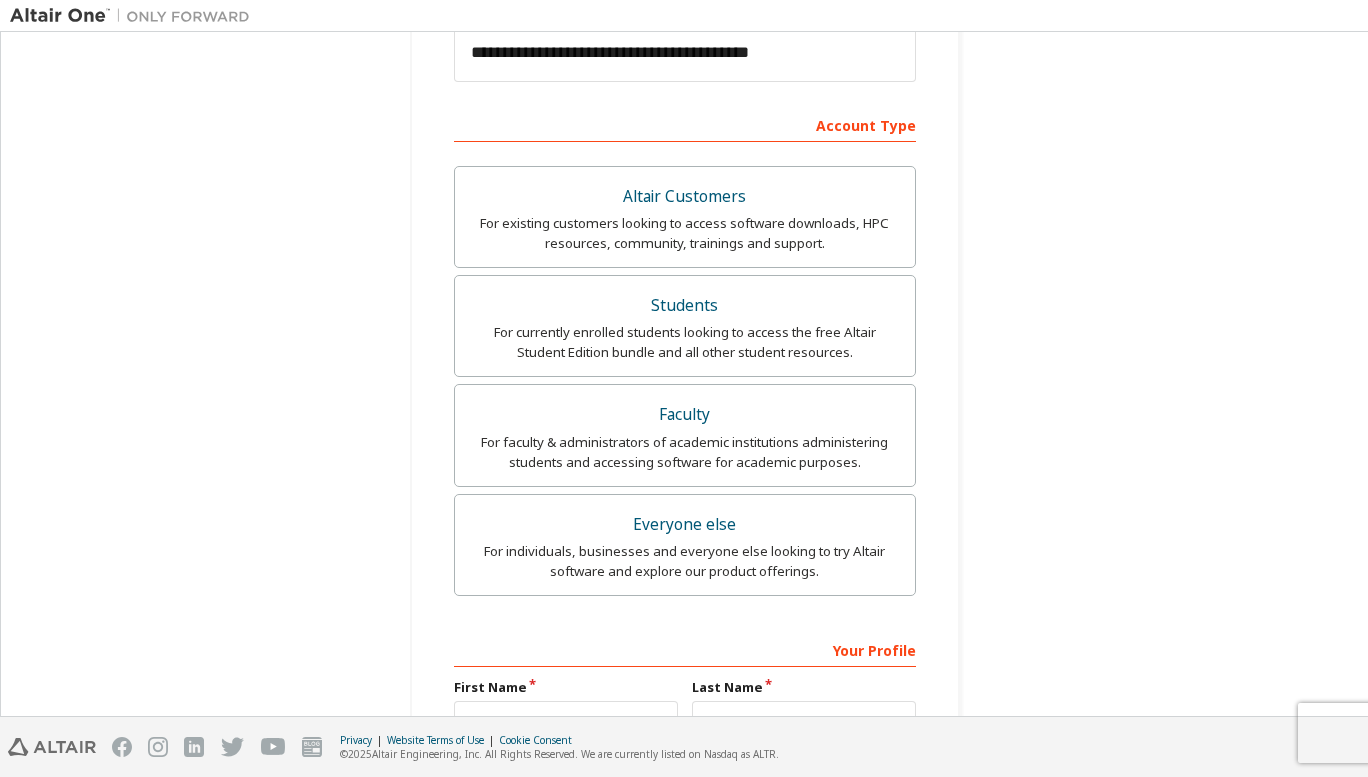 scroll, scrollTop: 400, scrollLeft: 0, axis: vertical 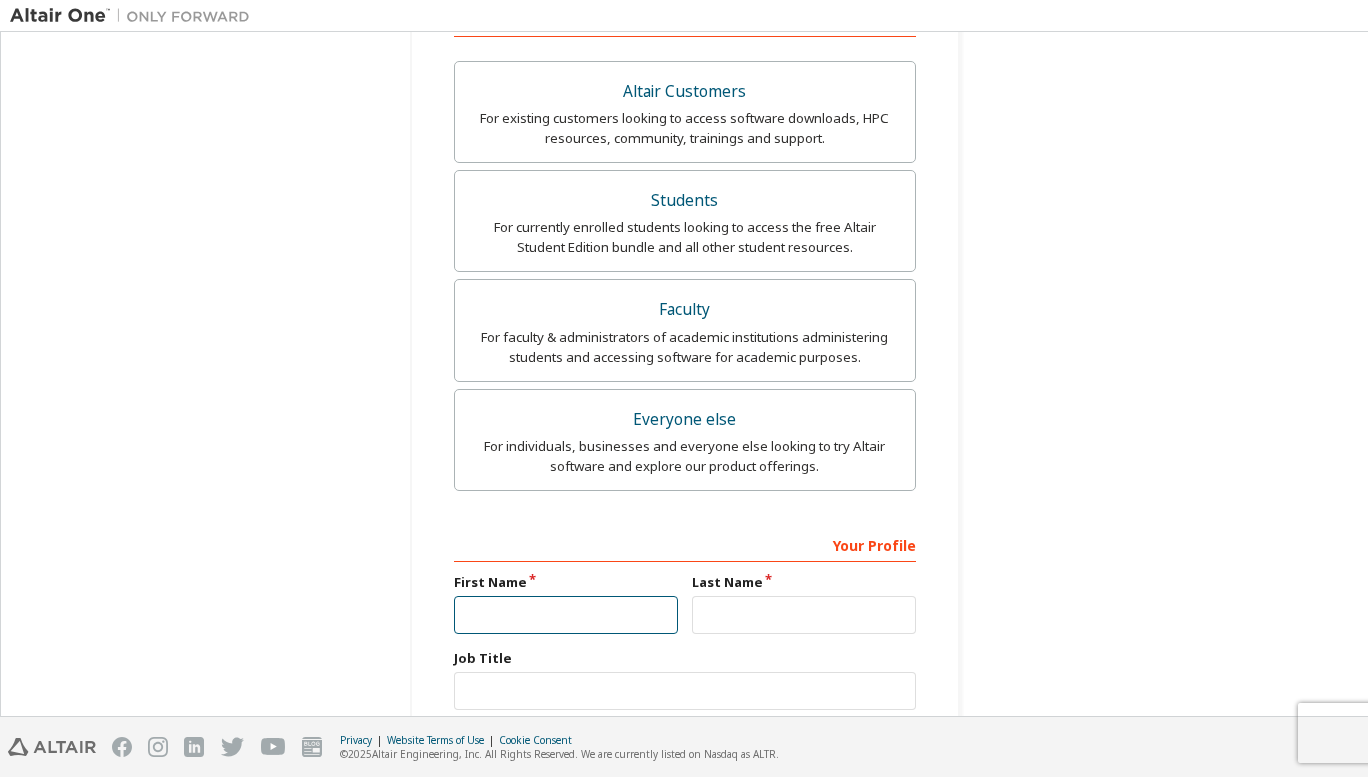 click at bounding box center (566, 615) 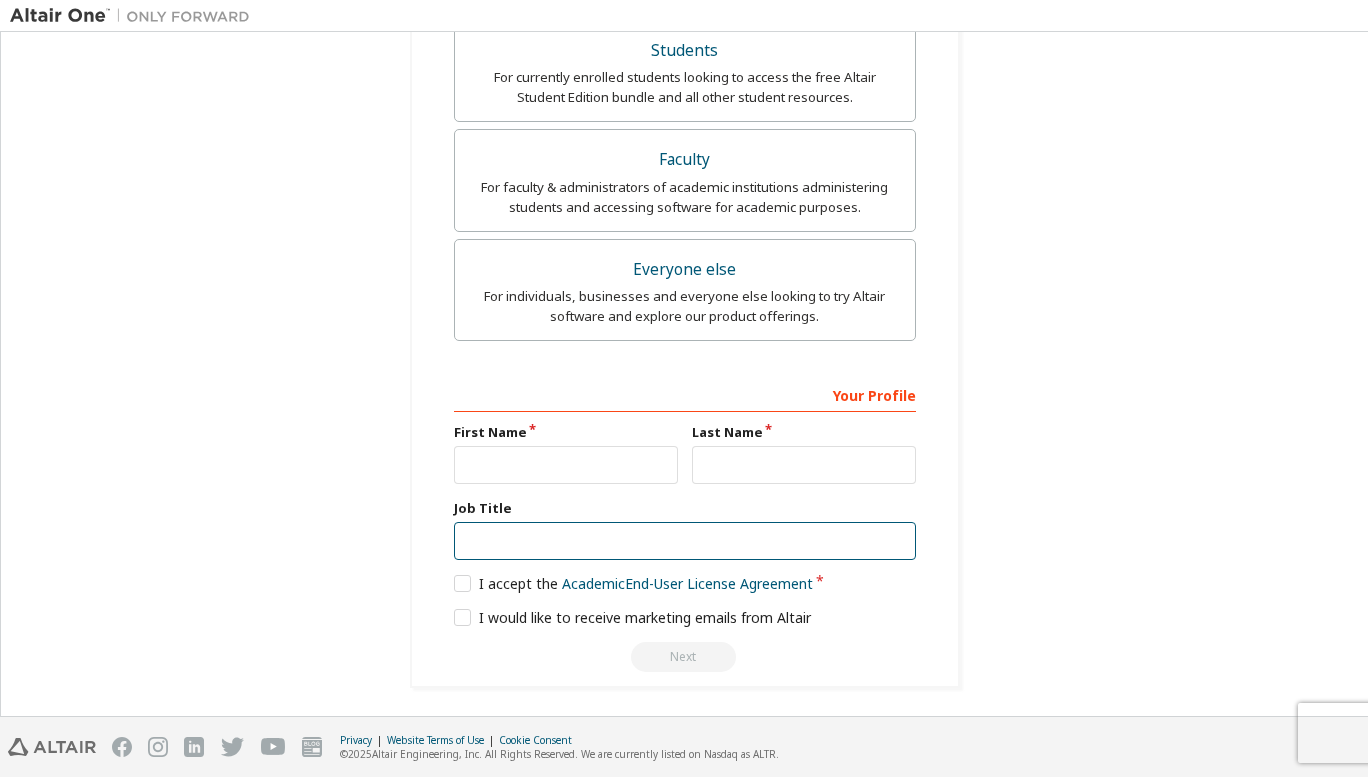 click at bounding box center (685, 541) 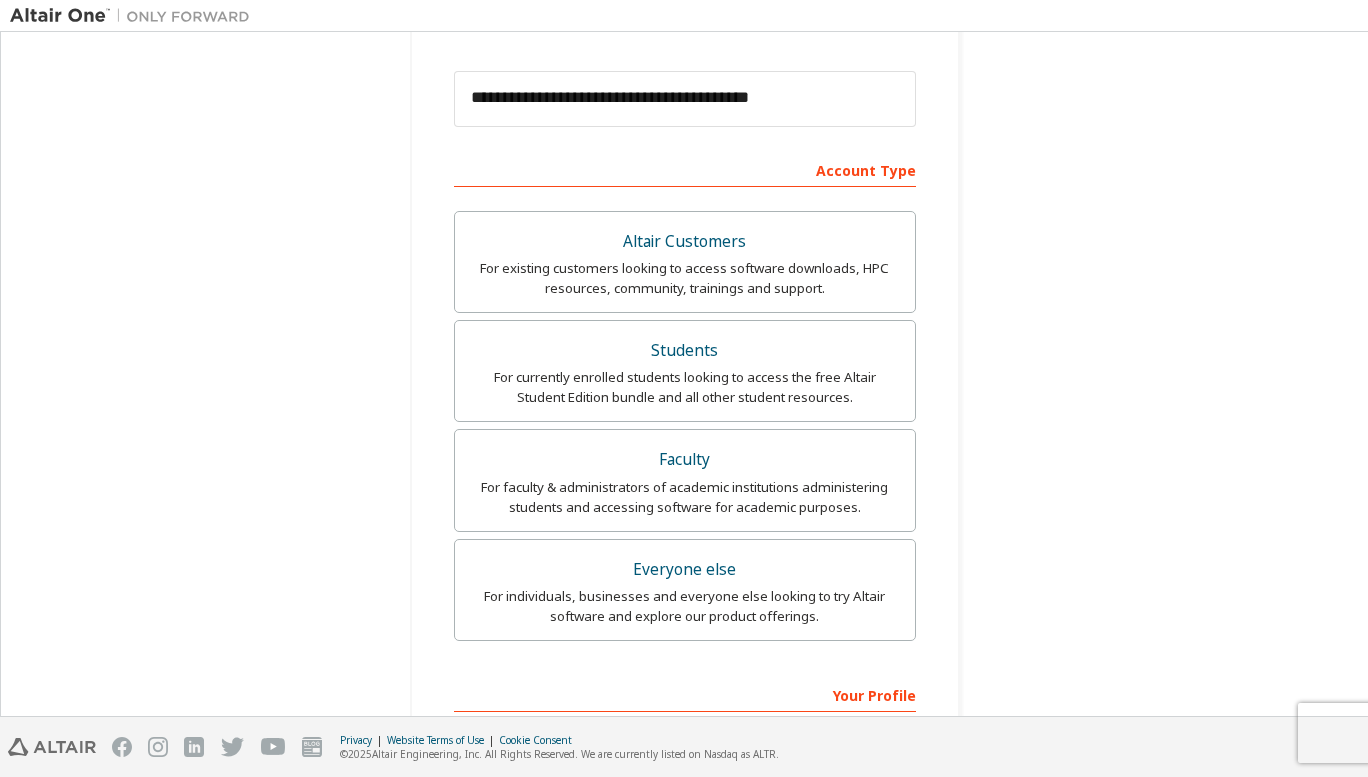 scroll, scrollTop: 450, scrollLeft: 0, axis: vertical 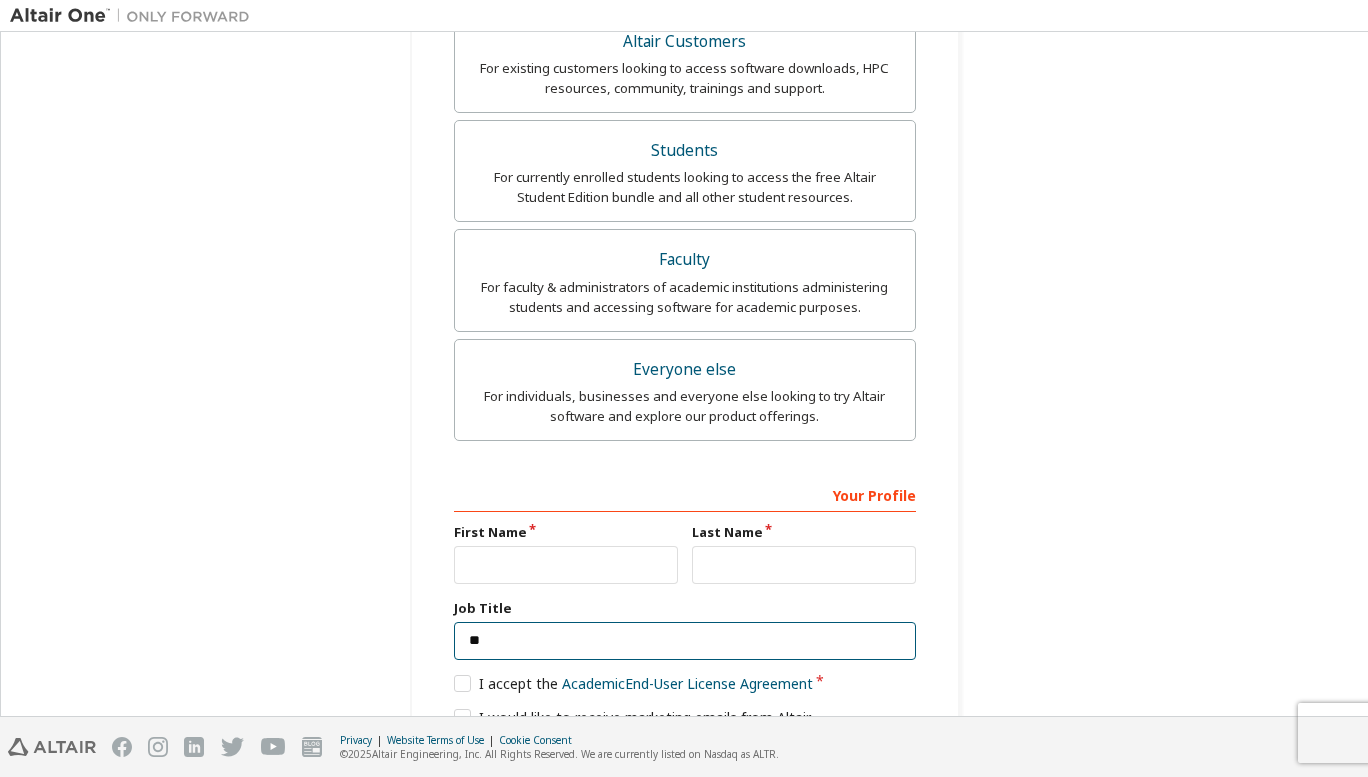 type on "*" 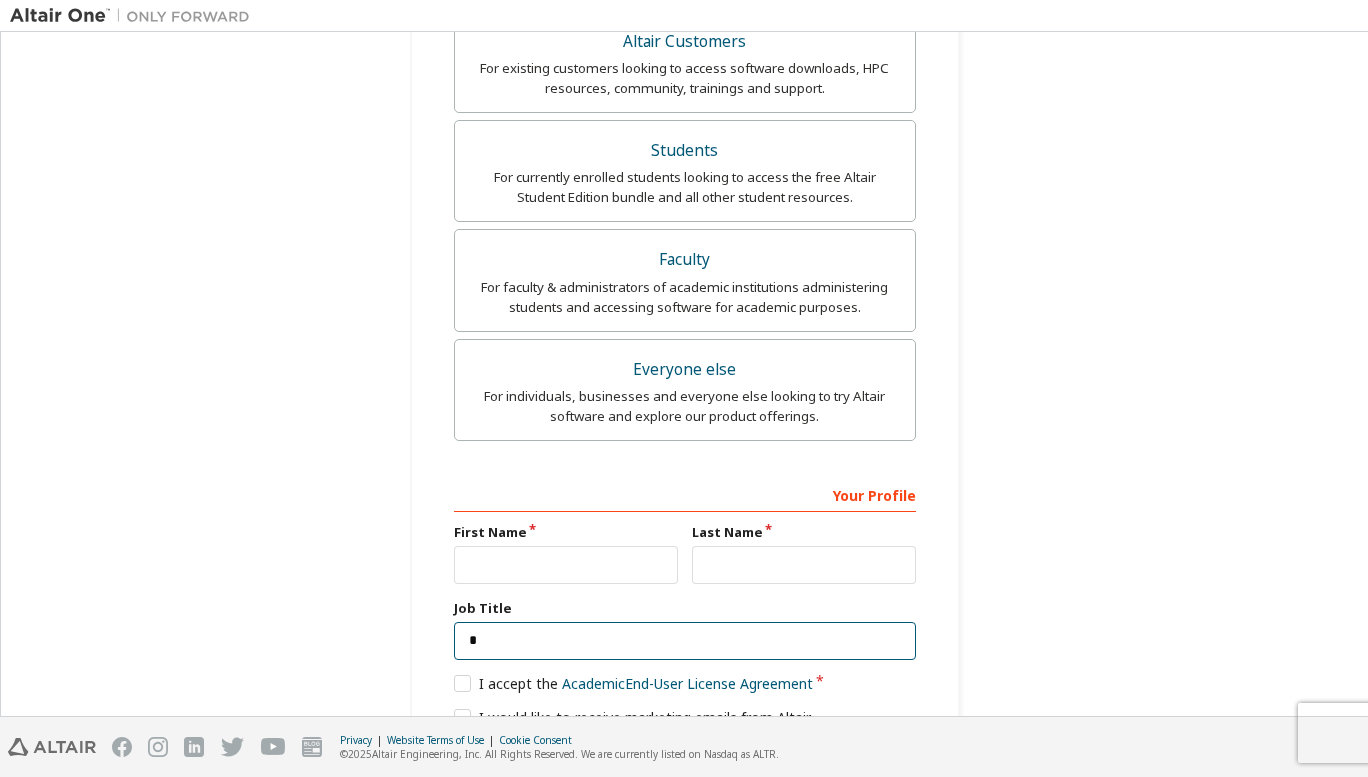 type 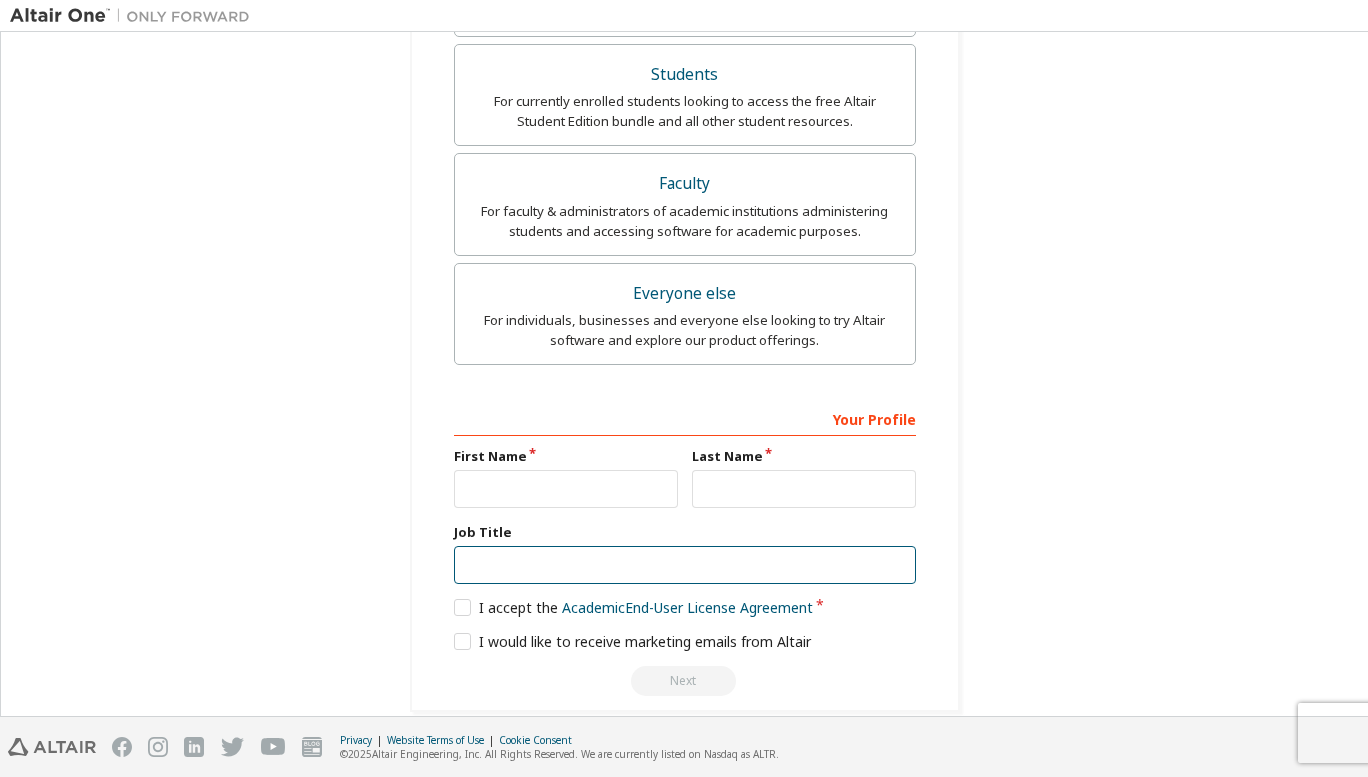 scroll, scrollTop: 550, scrollLeft: 0, axis: vertical 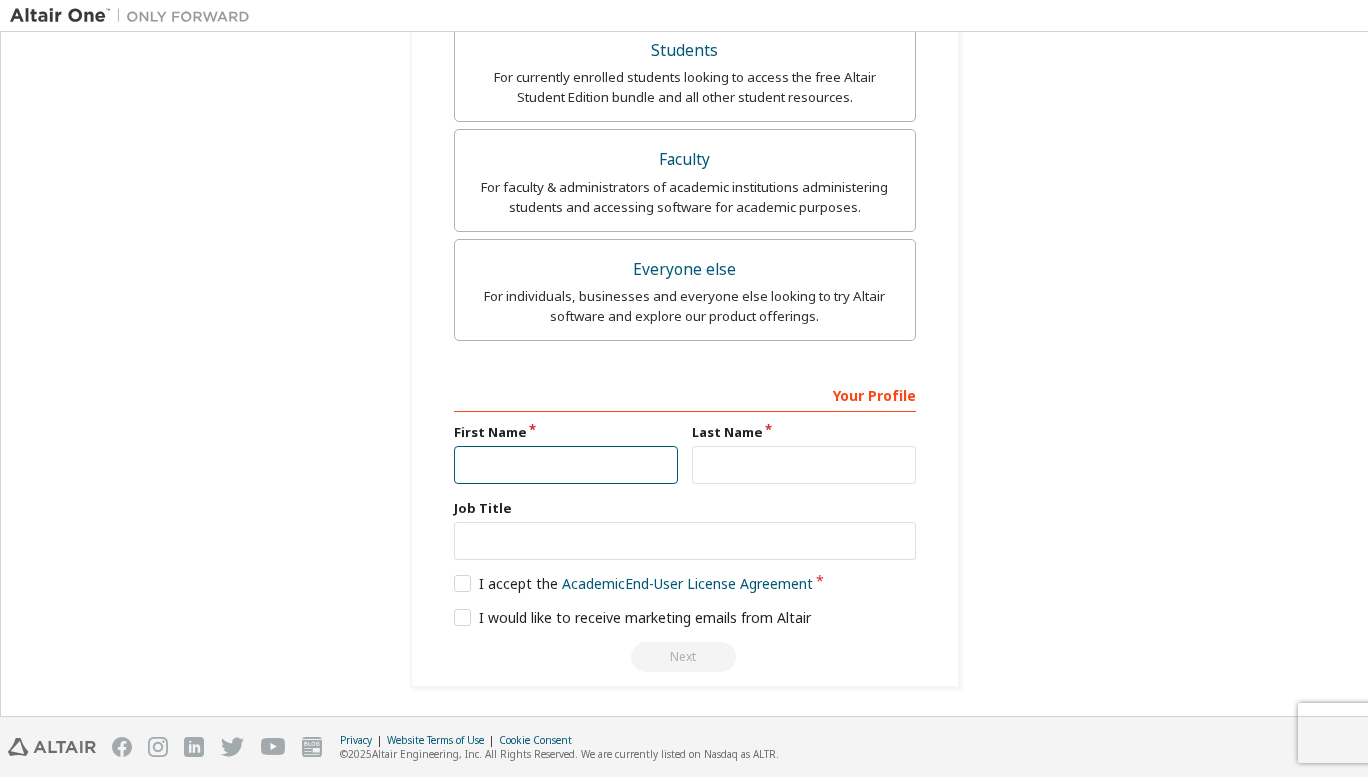 click at bounding box center (566, 465) 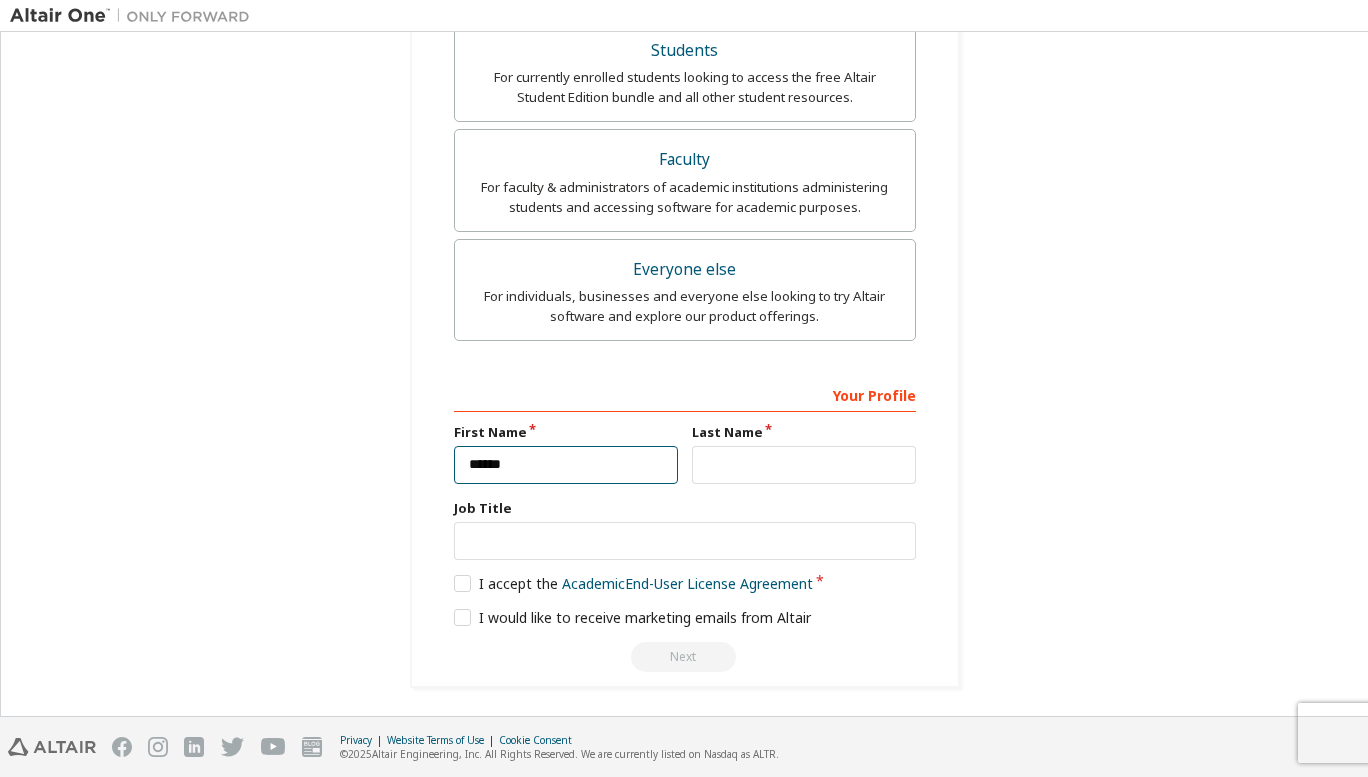 type on "******" 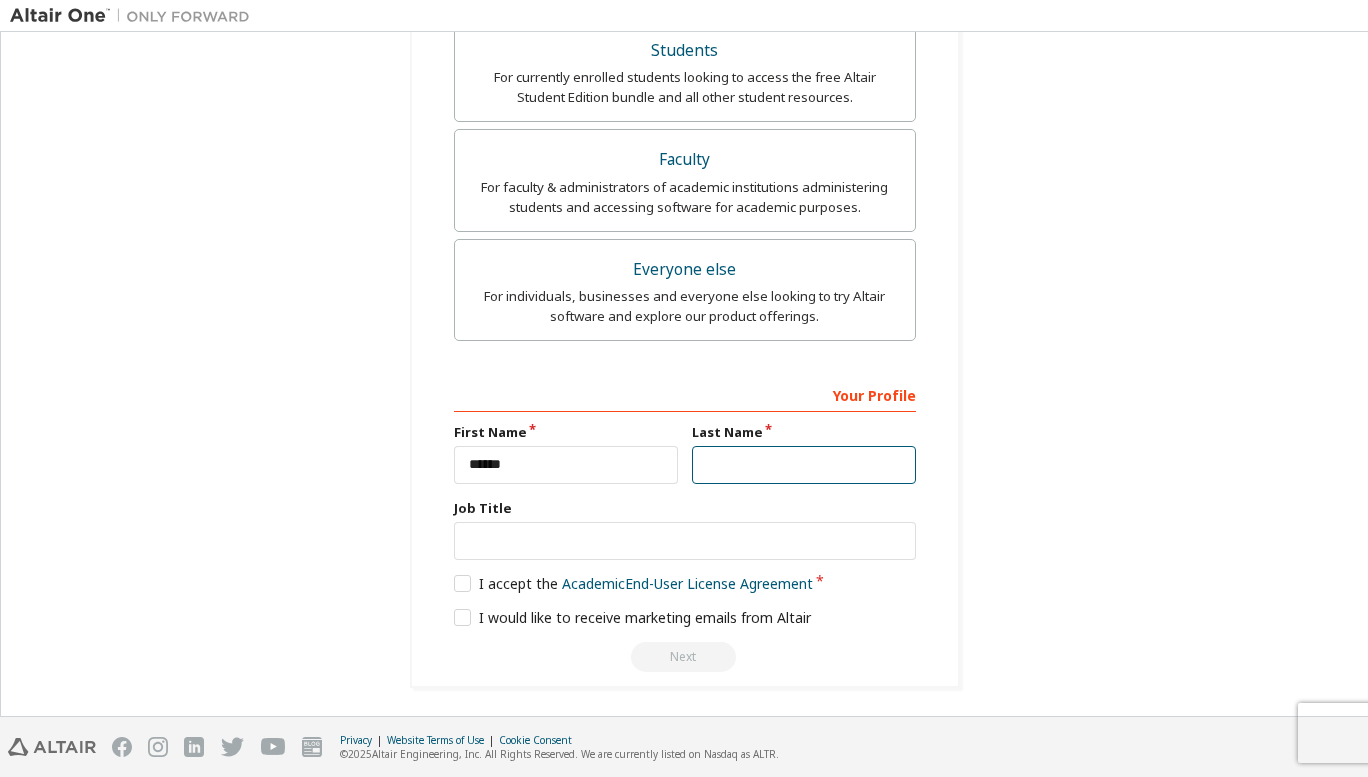 click at bounding box center (804, 465) 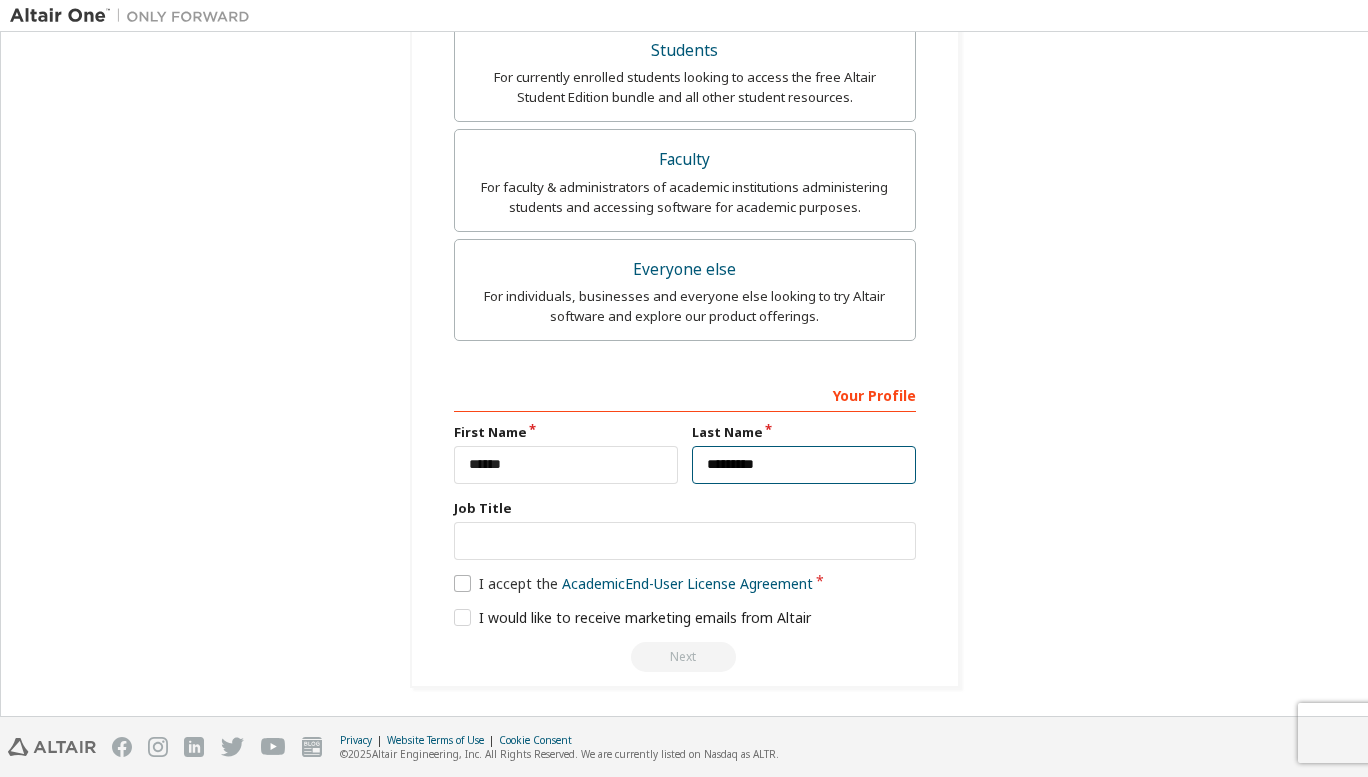 type on "*********" 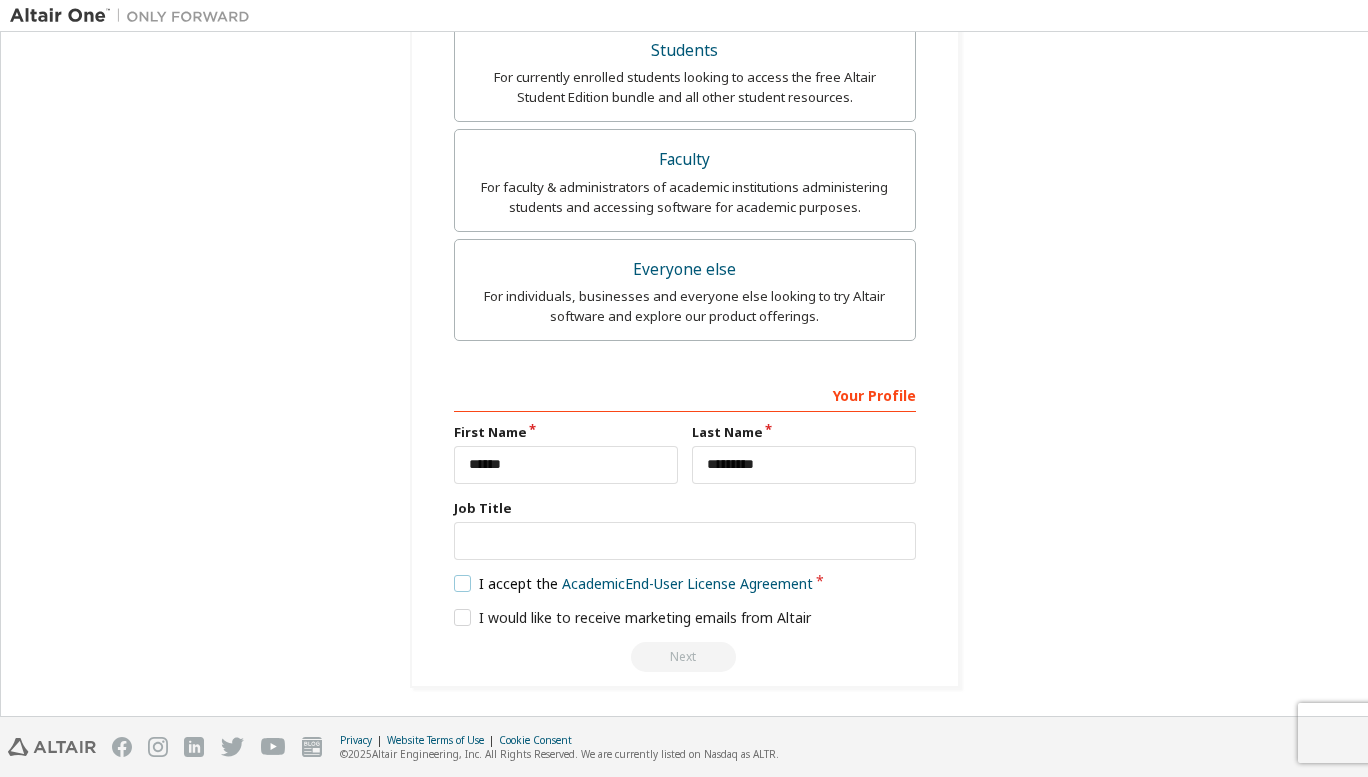 click on "I accept the   Academic   End-User License Agreement" at bounding box center [634, 583] 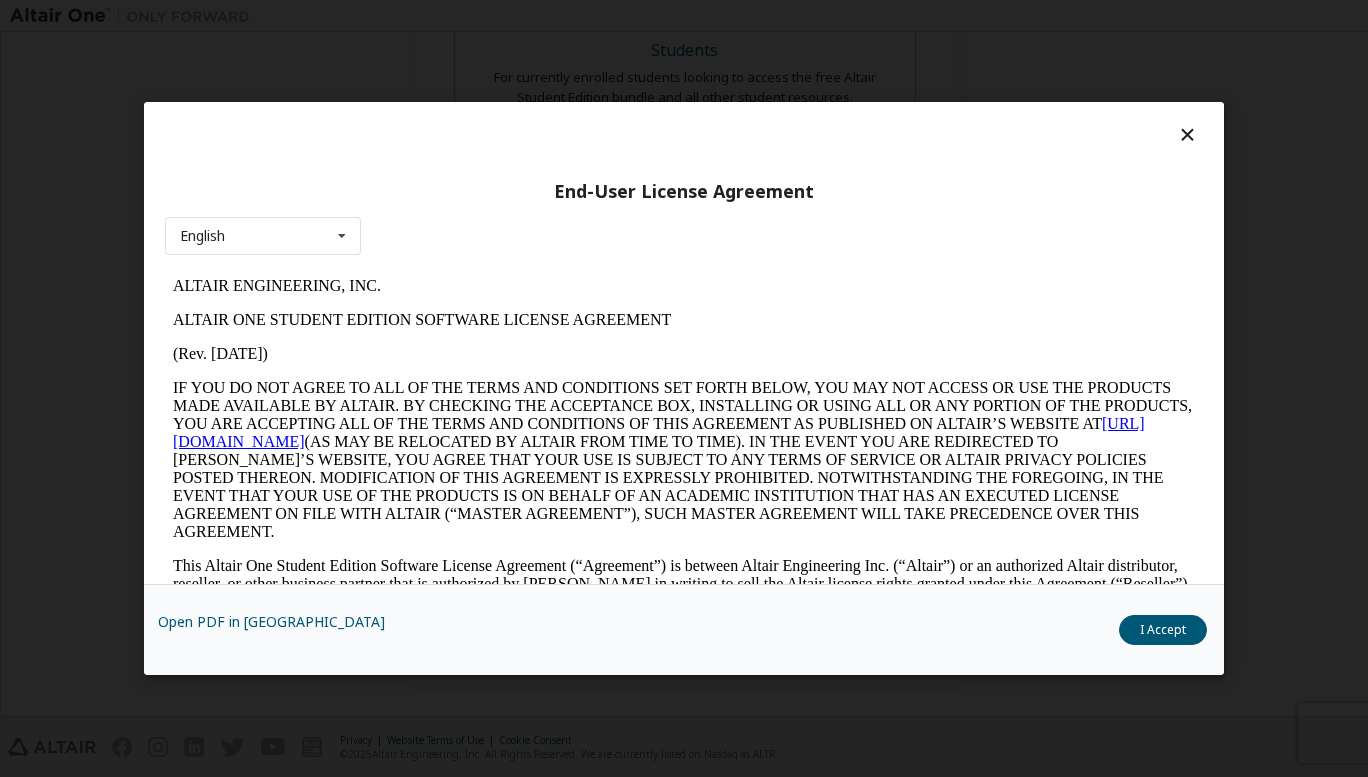 scroll, scrollTop: 0, scrollLeft: 0, axis: both 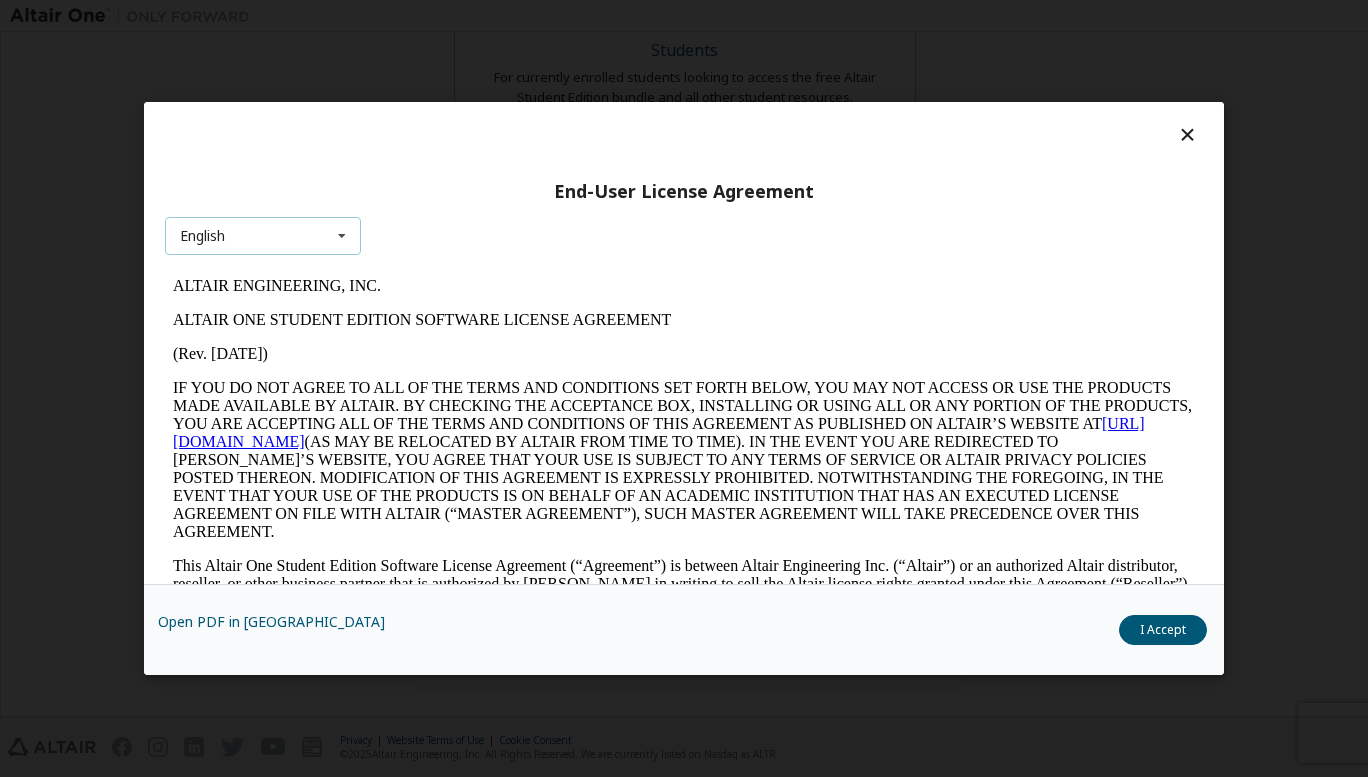 click on "English English" at bounding box center (263, 237) 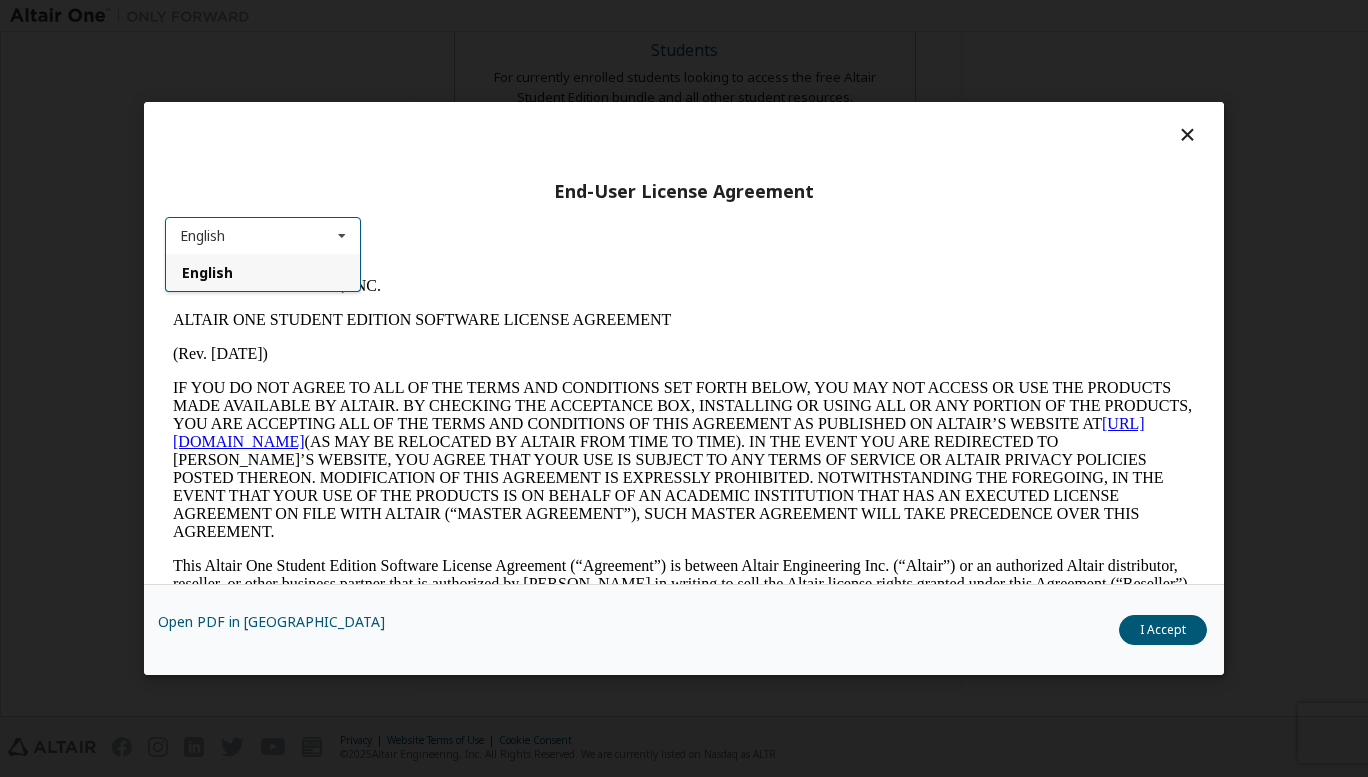 click on "English" at bounding box center [263, 273] 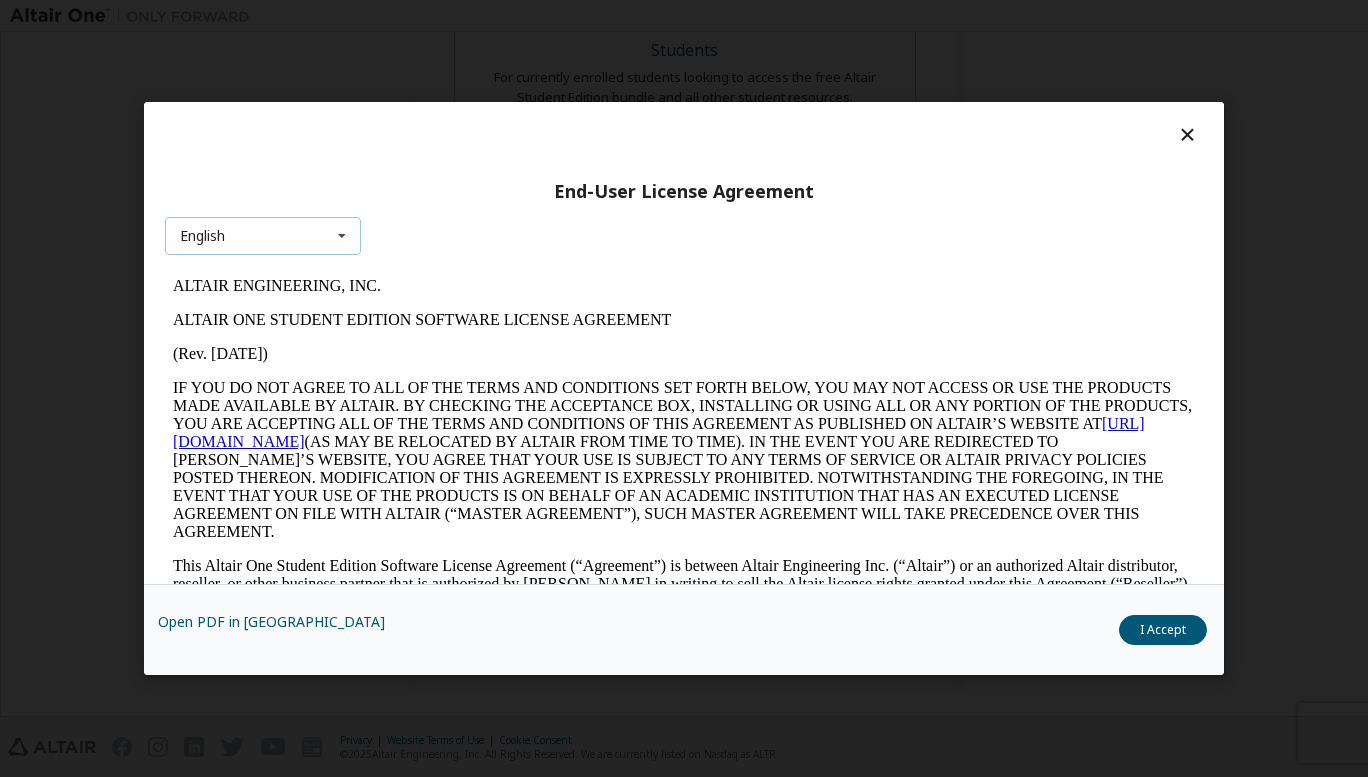 click on "English English" at bounding box center [263, 237] 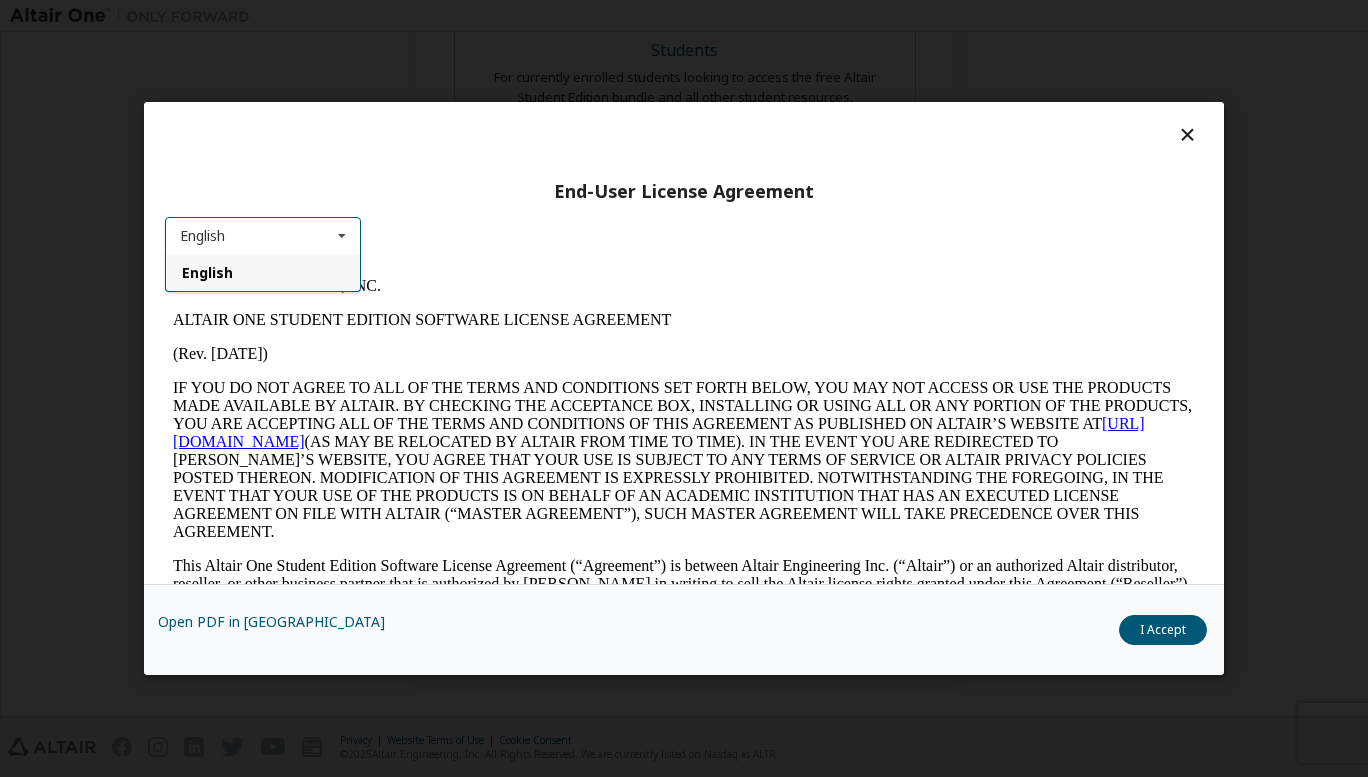 scroll, scrollTop: 61, scrollLeft: 0, axis: vertical 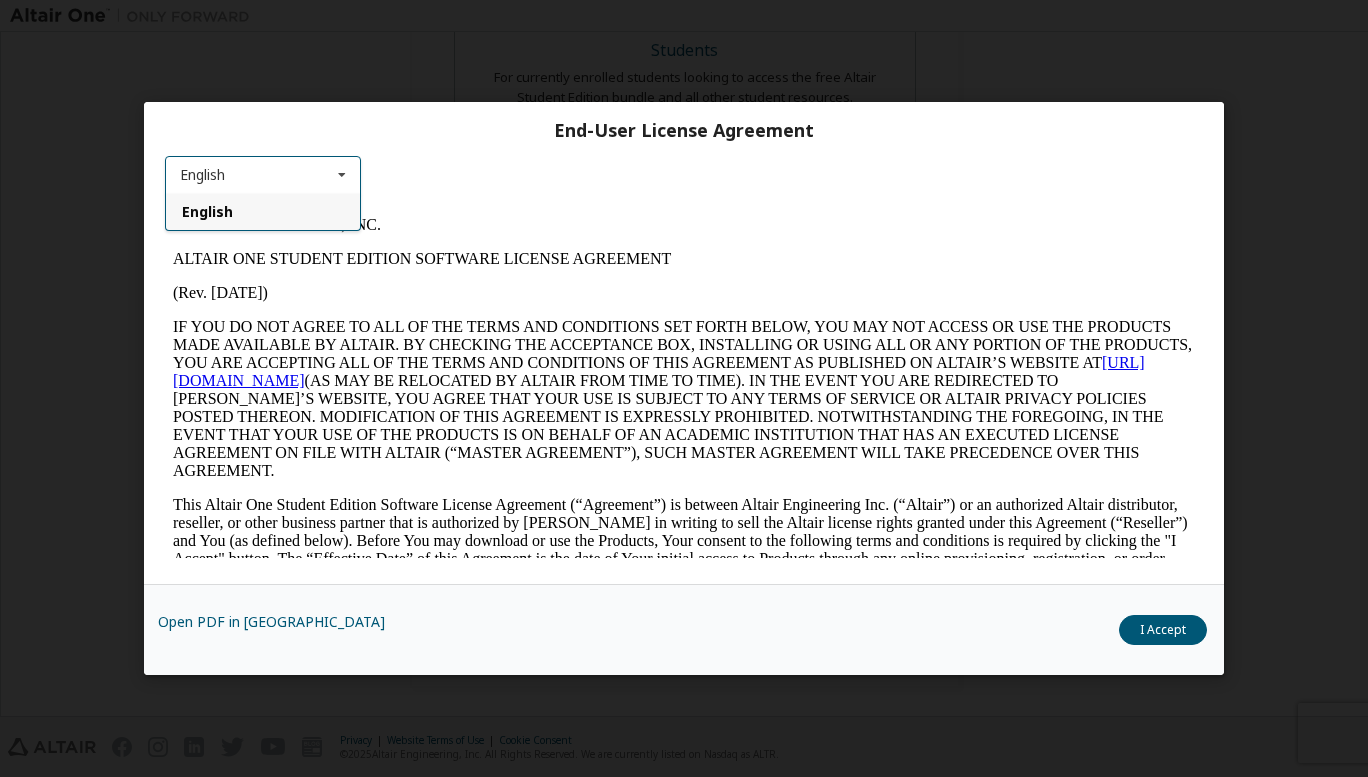 click on "IF YOU DO NOT AGREE TO ALL OF THE TERMS AND CONDITIONS SET FORTH
BELOW, YOU MAY NOT ACCESS OR USE THE PRODUCTS MADE AVAILABLE BY ALTAIR.
BY CHECKING THE ACCEPTANCE BOX, INSTALLING OR USING ALL OR ANY PORTION
OF THE PRODUCTS, YOU ARE ACCEPTING ALL OF THE TERMS AND CONDITIONS OF
THIS AGREEMENT AS PUBLISHED ON ALTAIR’S WEBSITE AT  [URL][DOMAIN_NAME]  (AS MAY BE
RELOCATED BY ALTAIR FROM TIME TO TIME). IN THE EVENT YOU ARE REDIRECTED
TO [PERSON_NAME]’S WEBSITE, YOU AGREE THAT YOUR USE IS SUBJECT TO ANY TERMS OF
SERVICE OR ALTAIR PRIVACY POLICIES POSTED THEREON. MODIFICATION OF THIS
AGREEMENT IS EXPRESSLY PROHIBITED. NOTWITHSTANDING THE FOREGOING, IN THE
EVENT THAT YOUR USE OF THE PRODUCTS IS ON BEHALF OF AN ACADEMIC
INSTITUTION THAT HAS AN EXECUTED LICENSE AGREEMENT ON FILE WITH ALTAIR
(“MASTER AGREEMENT”), SUCH MASTER AGREEMENT WILL TAKE PRECEDENCE OVER
THIS AGREEMENT." at bounding box center (684, 399) 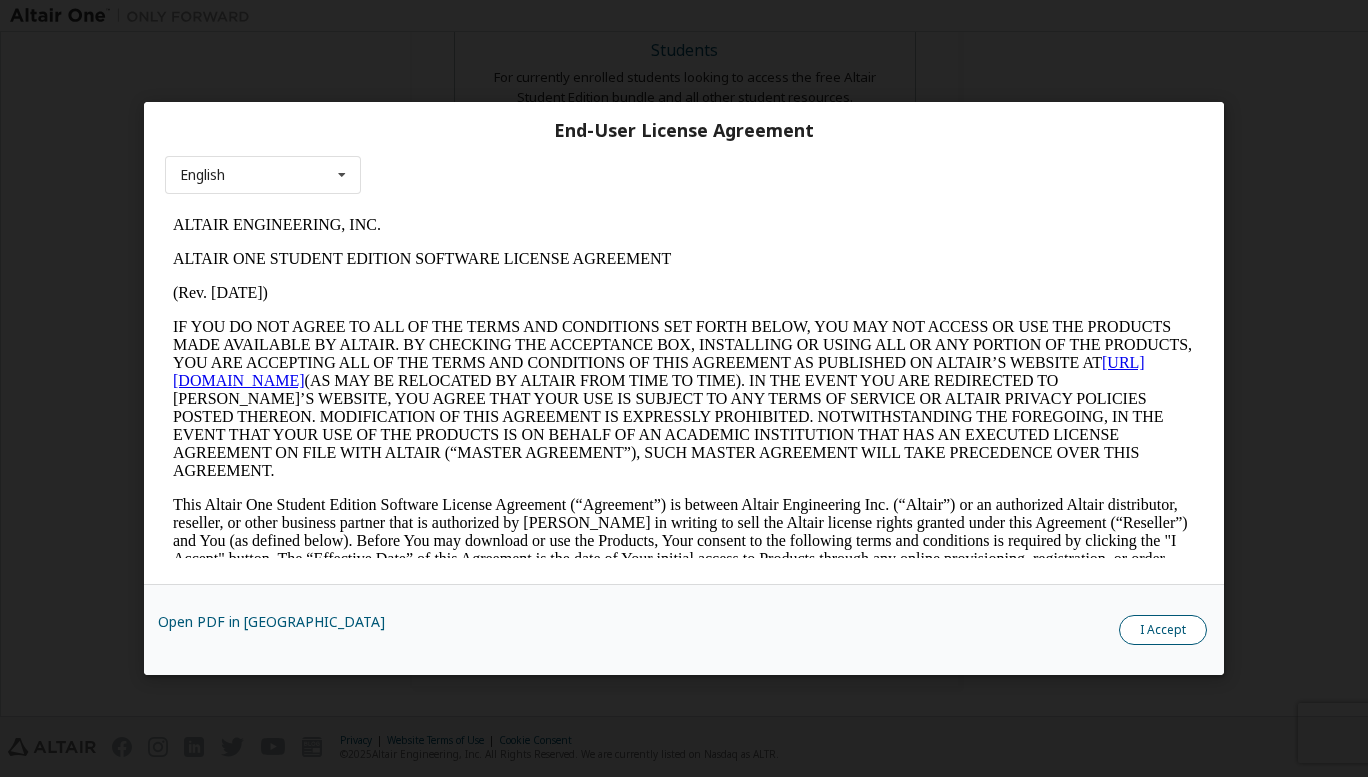 click on "I Accept" at bounding box center [1163, 630] 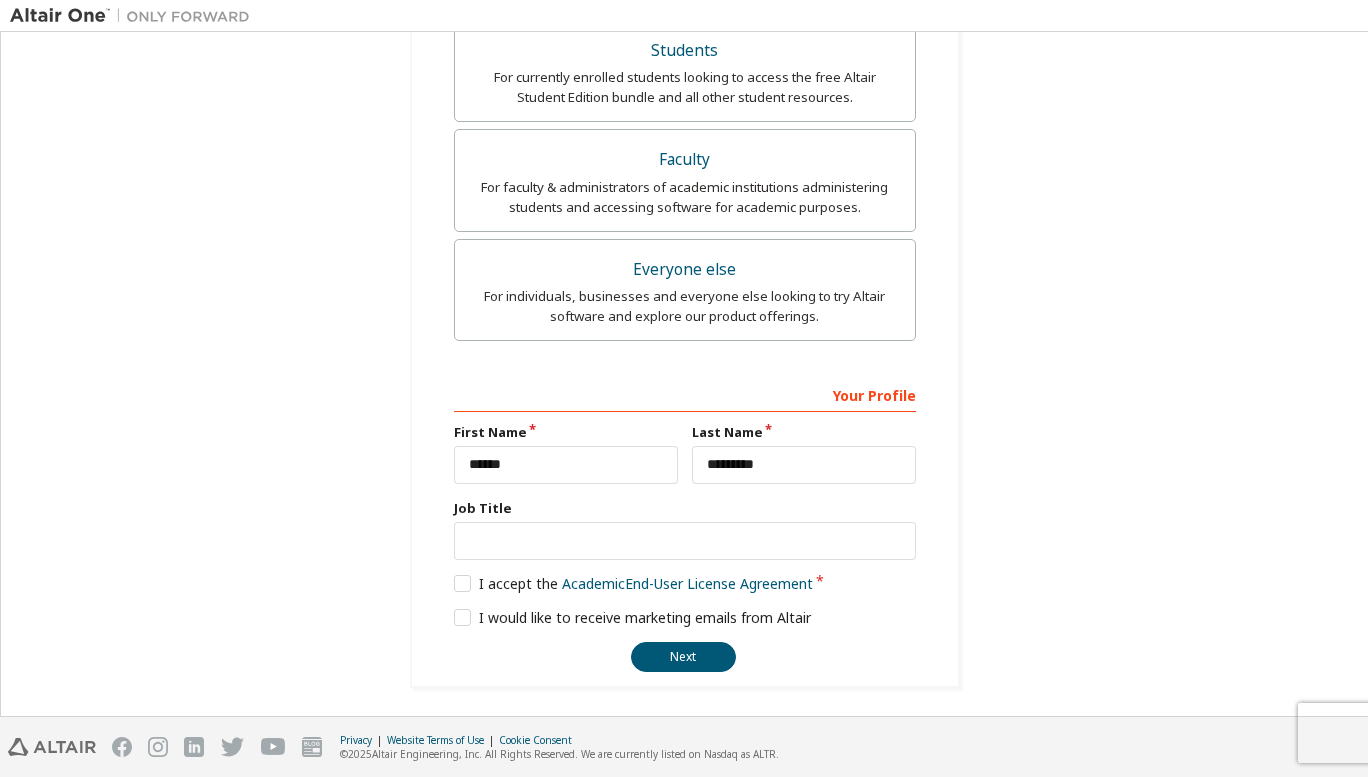 click on "Next" at bounding box center [683, 657] 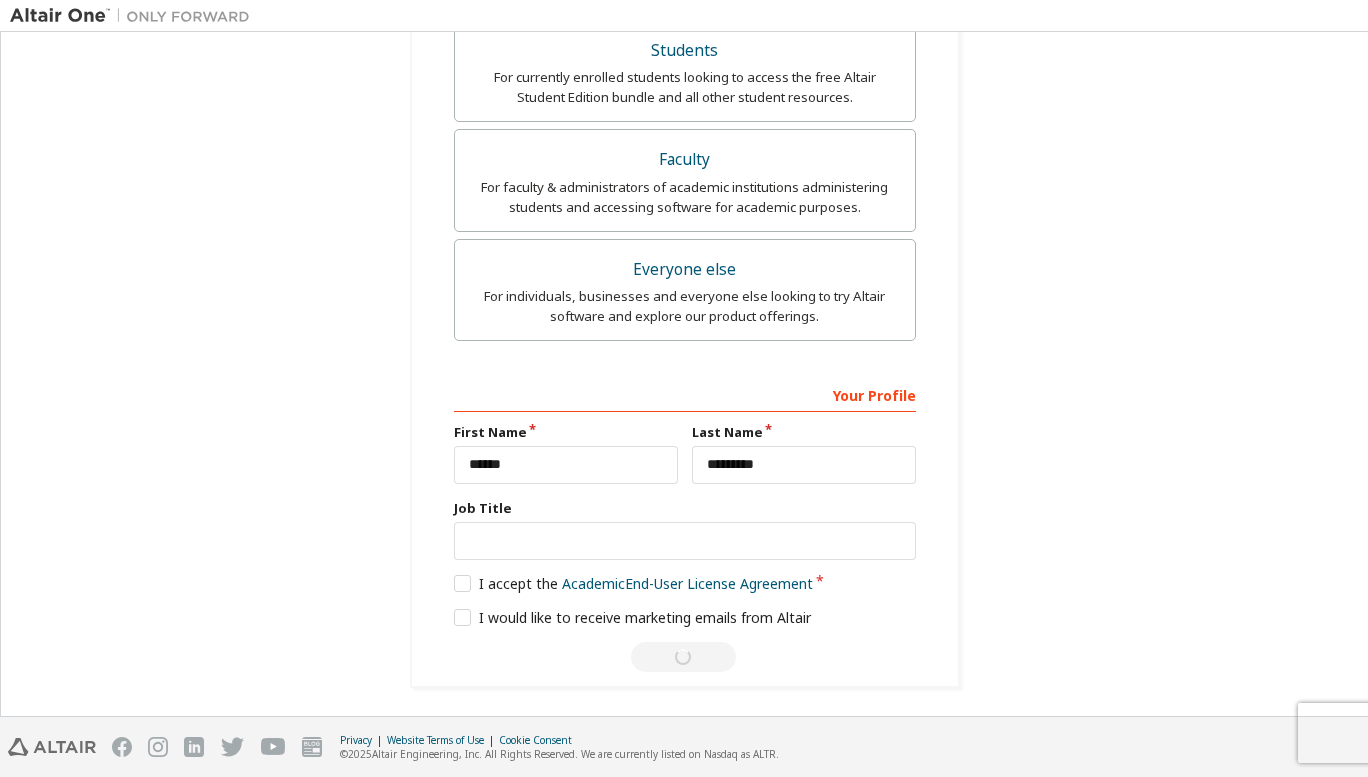 scroll, scrollTop: 0, scrollLeft: 0, axis: both 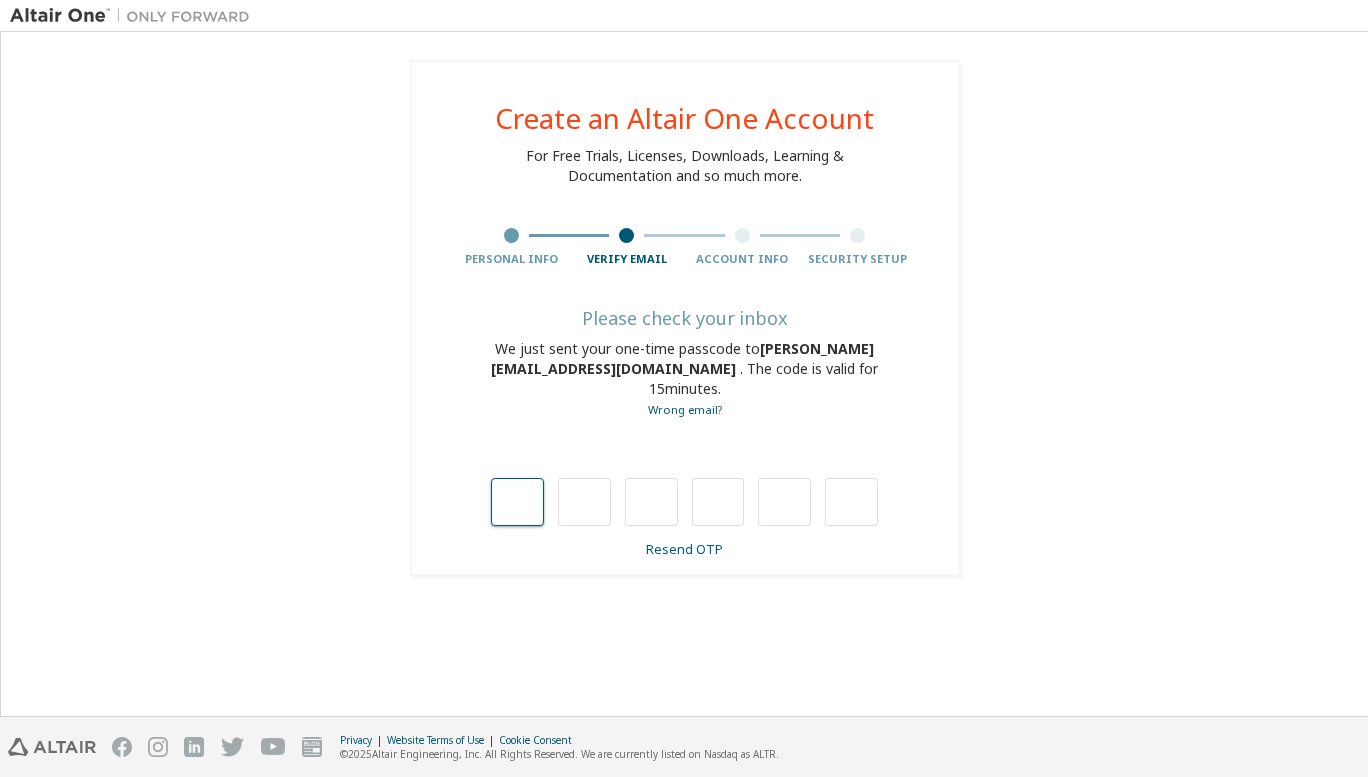 type on "*" 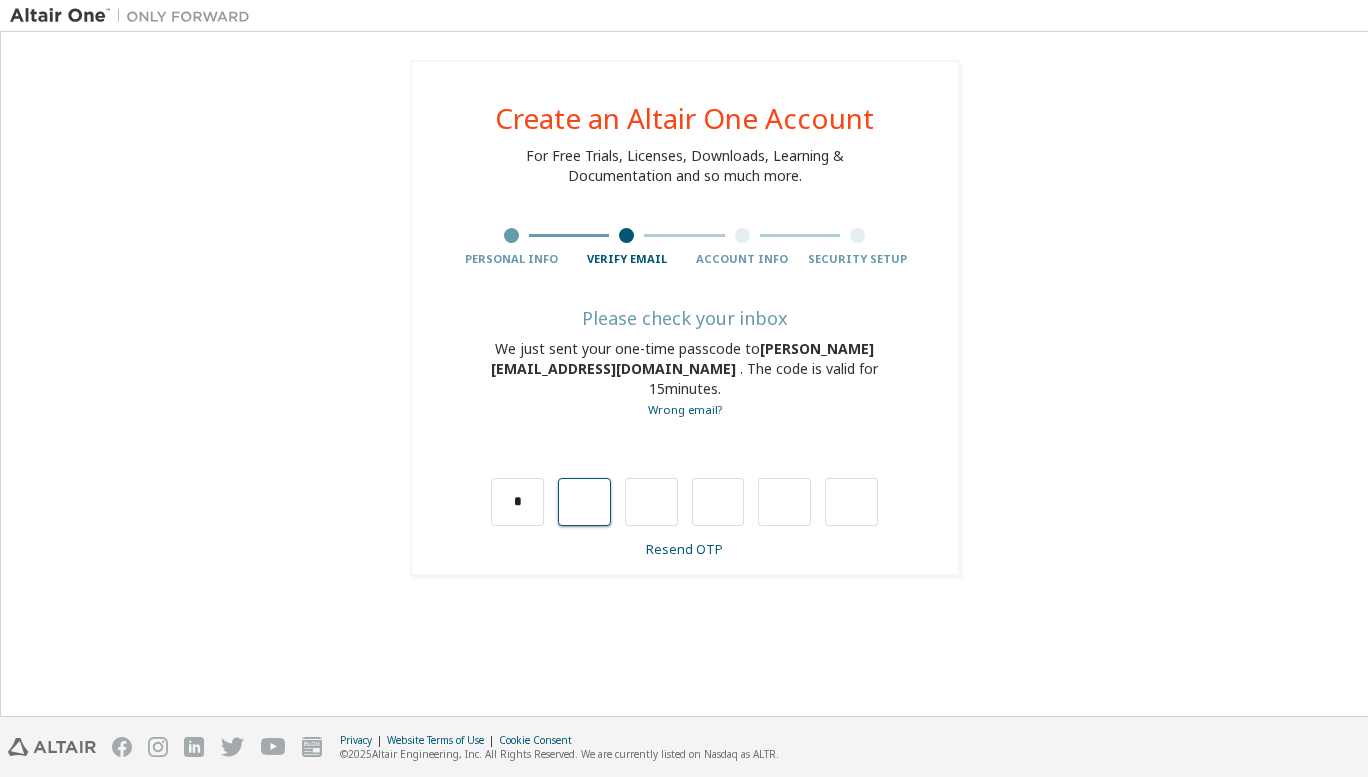 type on "*" 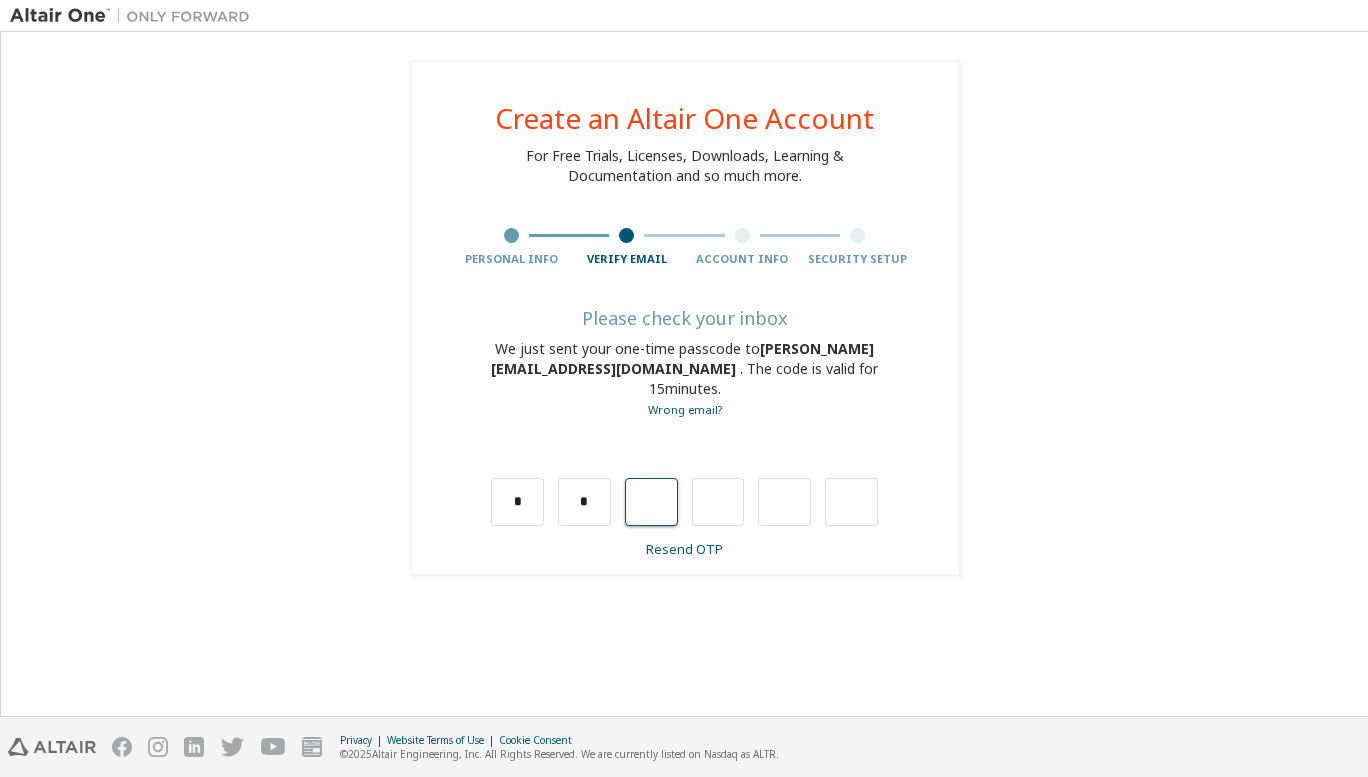 type on "*" 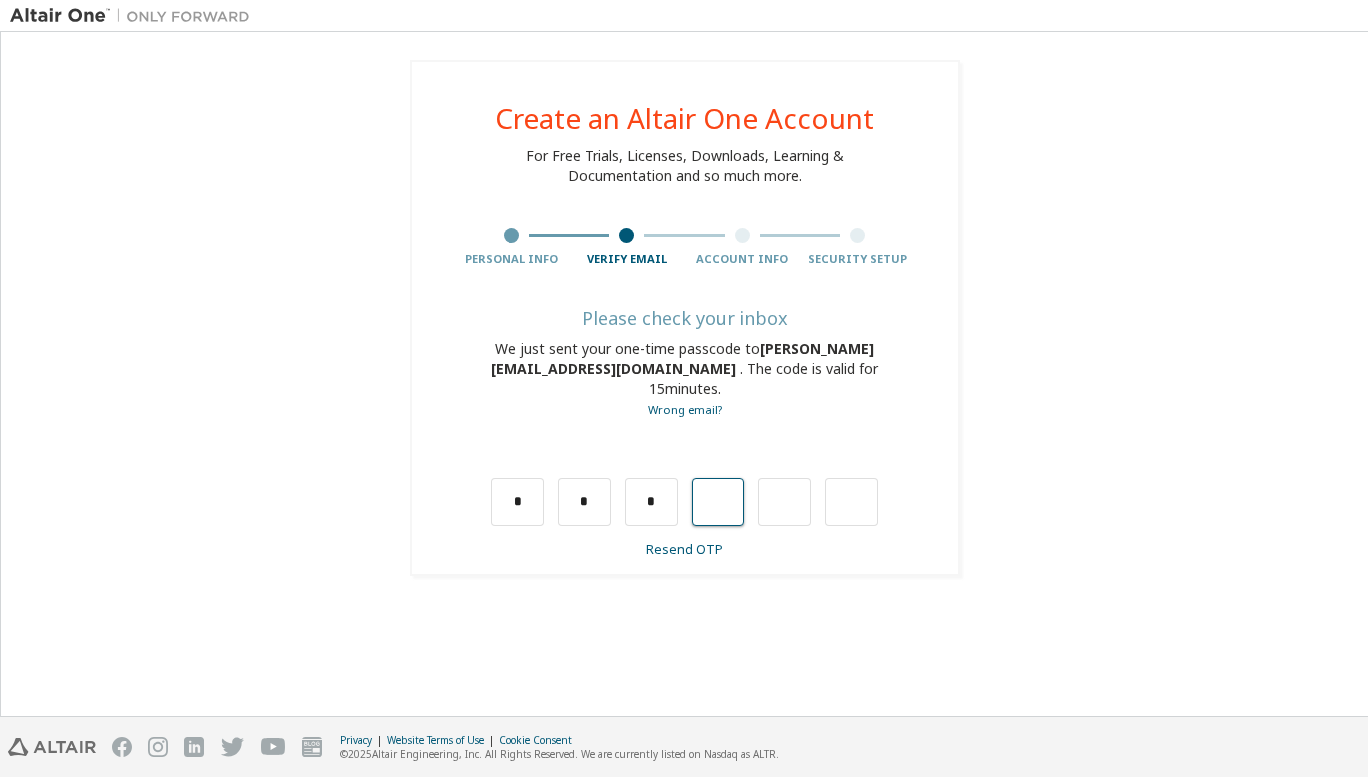 type on "*" 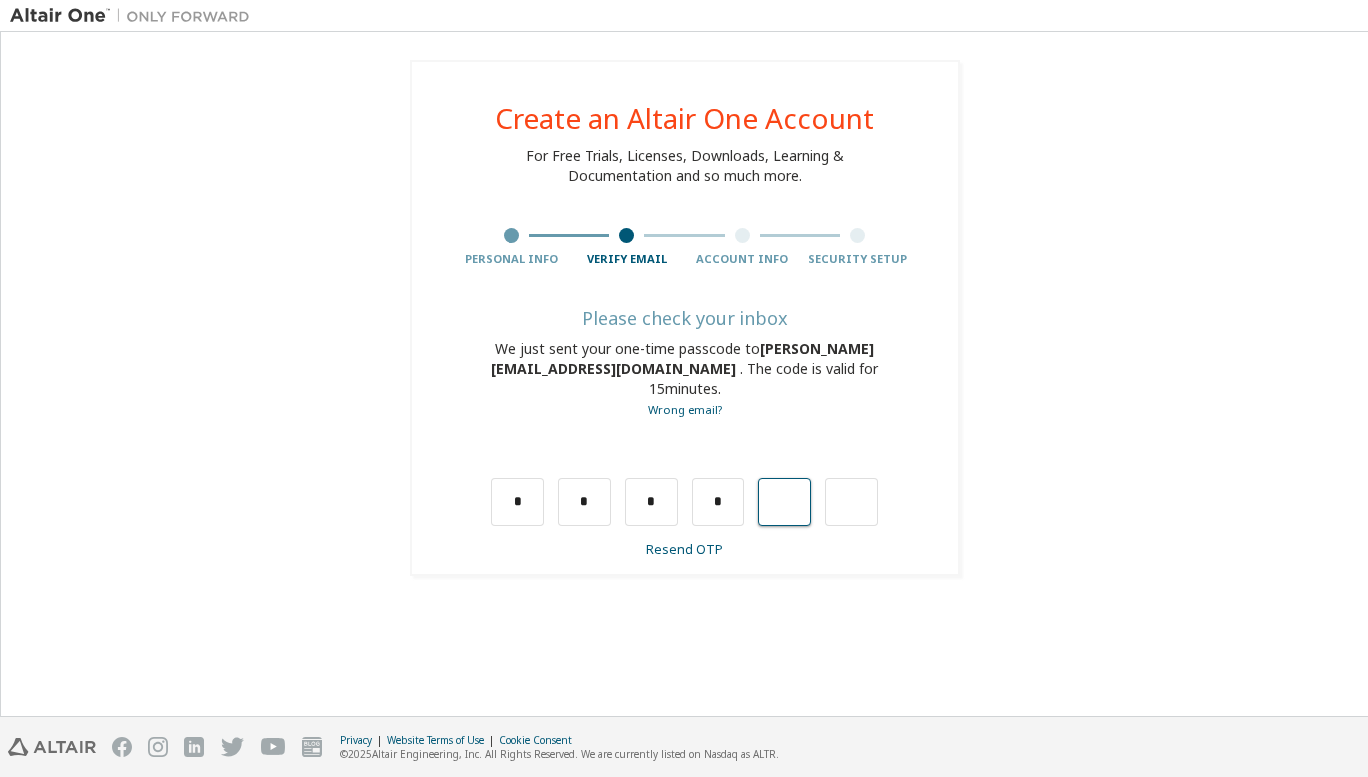 type on "*" 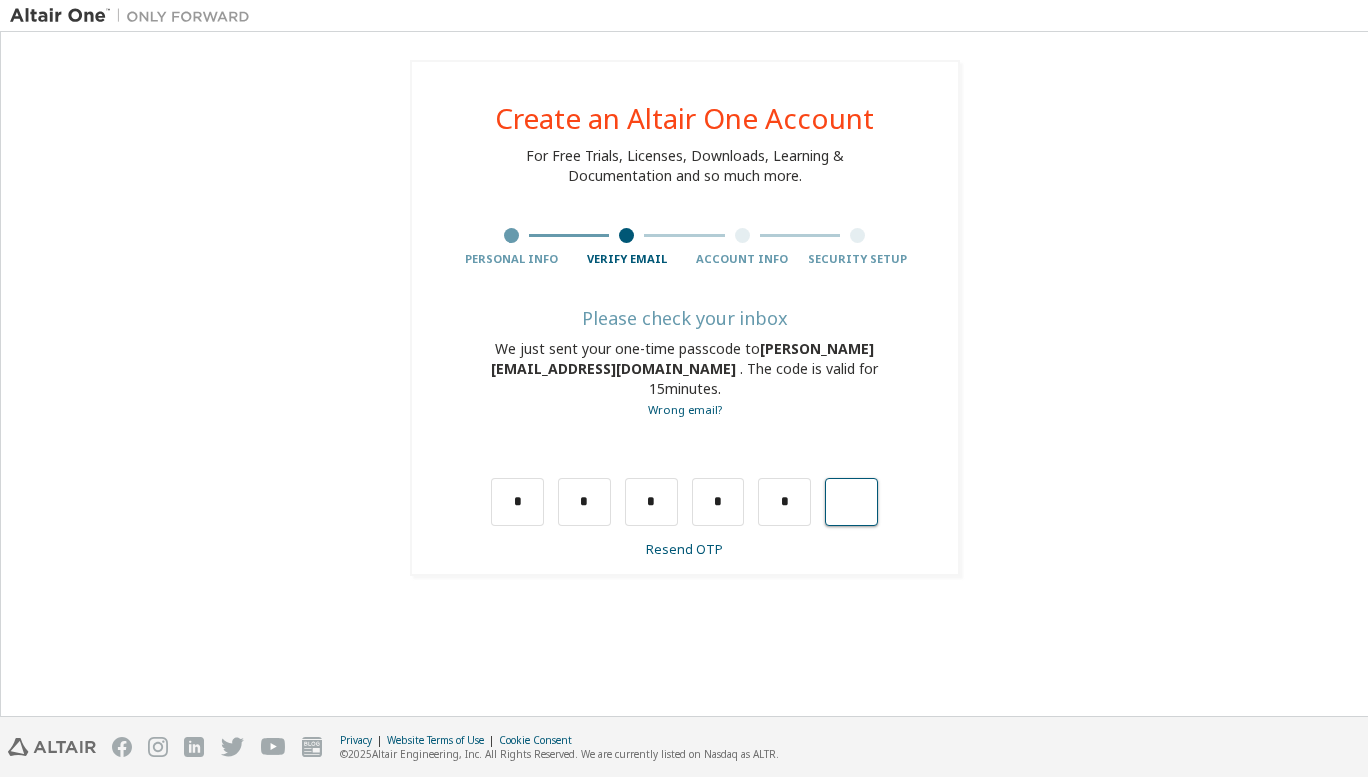 type on "*" 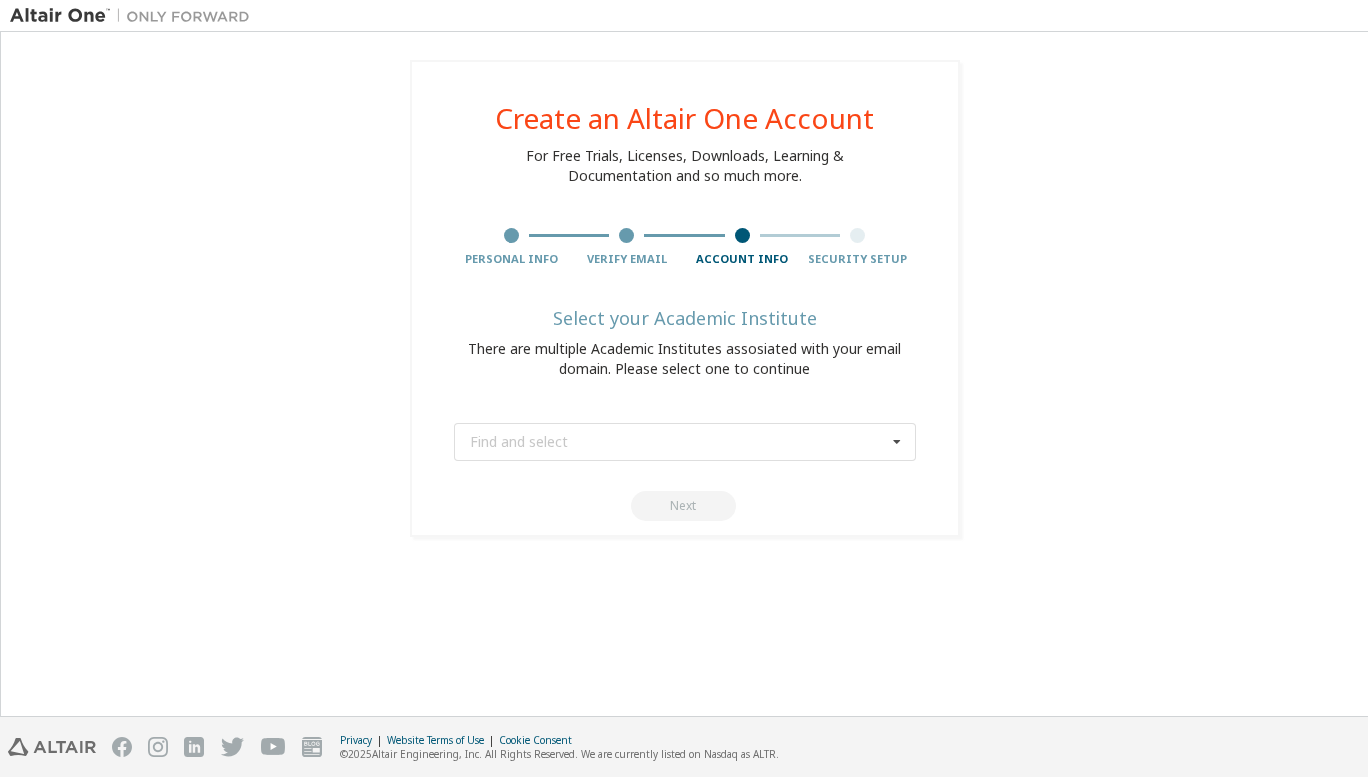 click on "Find and select UPMRacing ([GEOGRAPHIC_DATA]) UPM - [GEOGRAPHIC_DATA] - Campus ([GEOGRAPHIC_DATA]) Next" at bounding box center (685, 465) 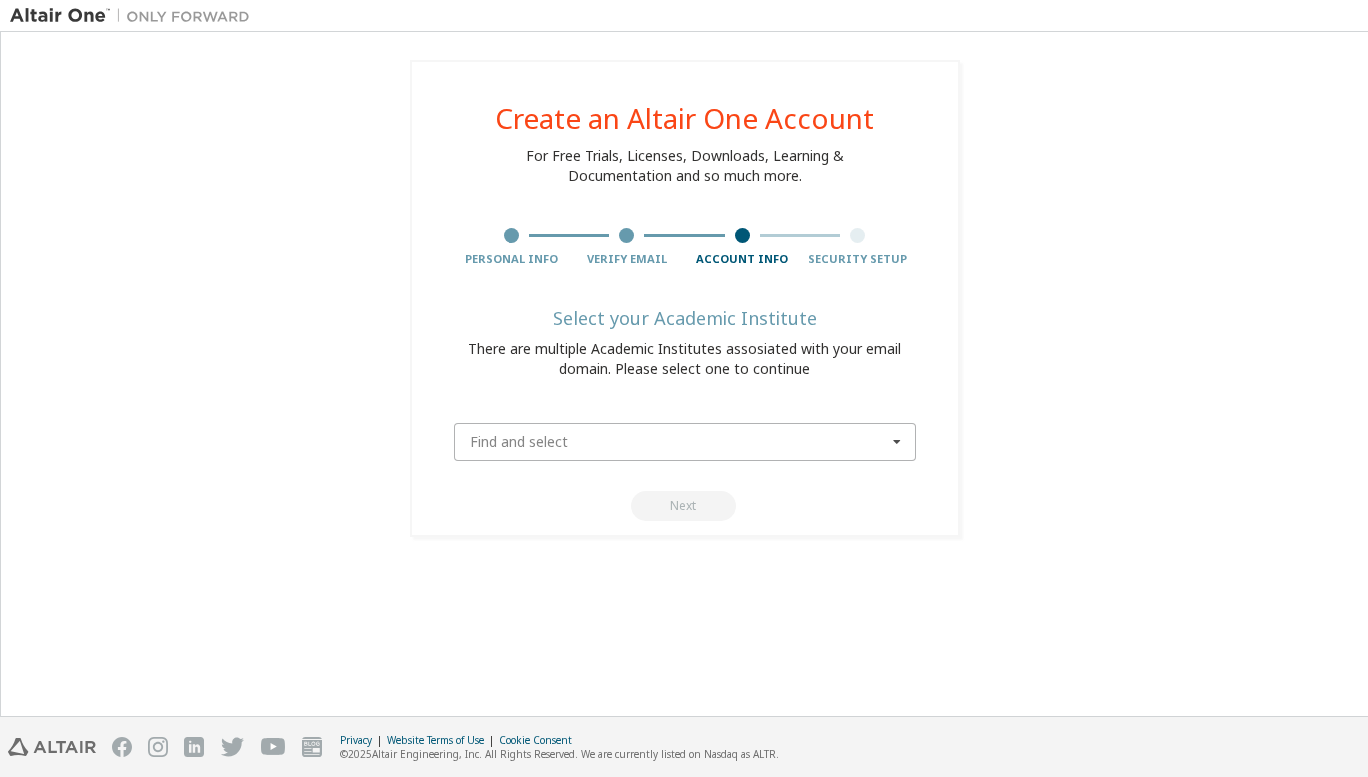 click at bounding box center [686, 442] 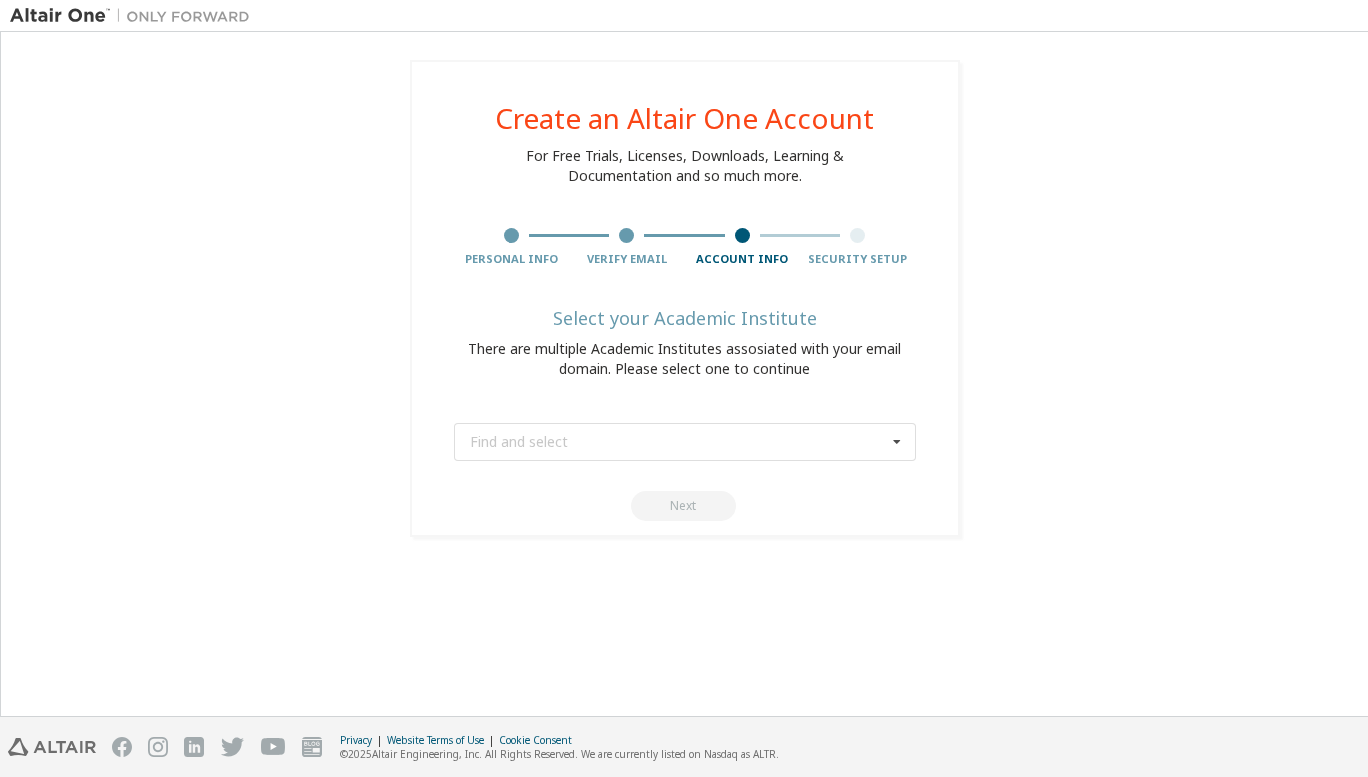 drag, startPoint x: 693, startPoint y: 674, endPoint x: 679, endPoint y: 672, distance: 14.142136 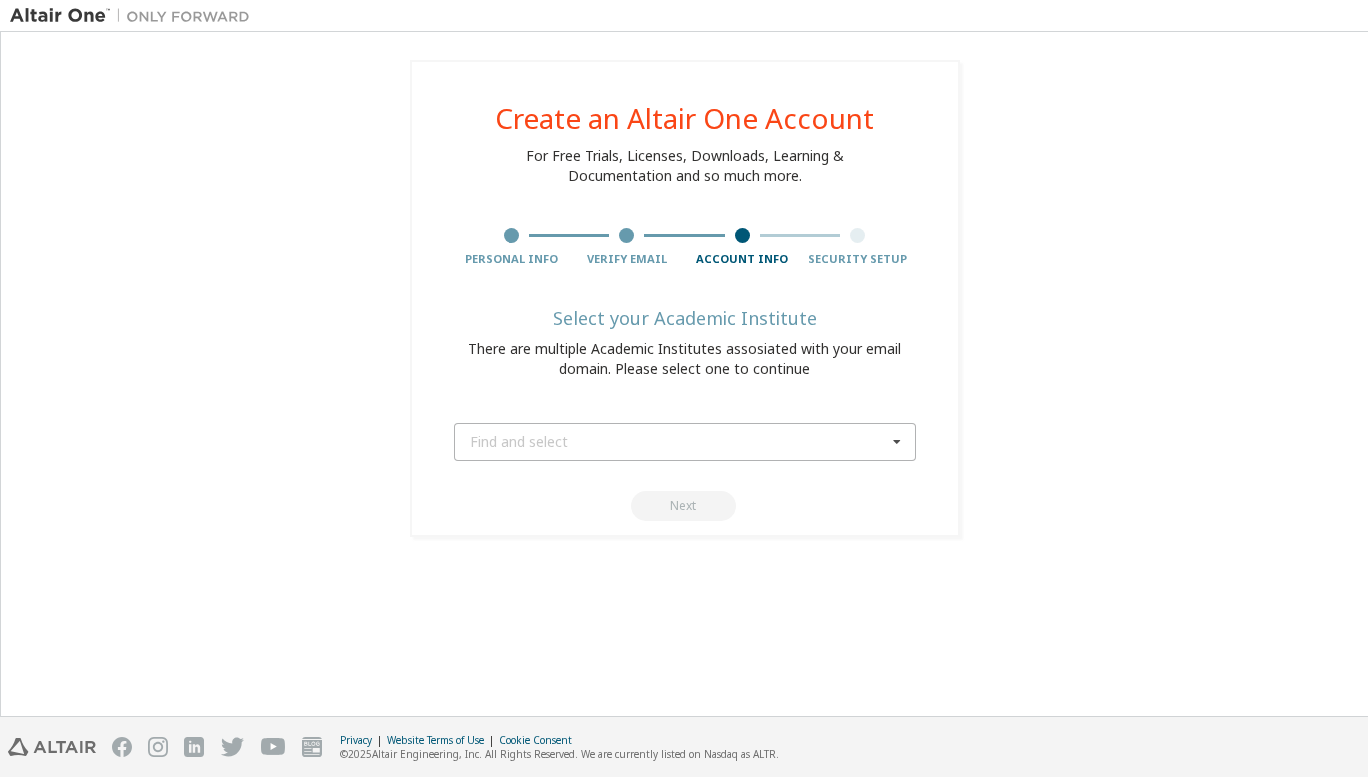 click on "Find and select" at bounding box center (678, 442) 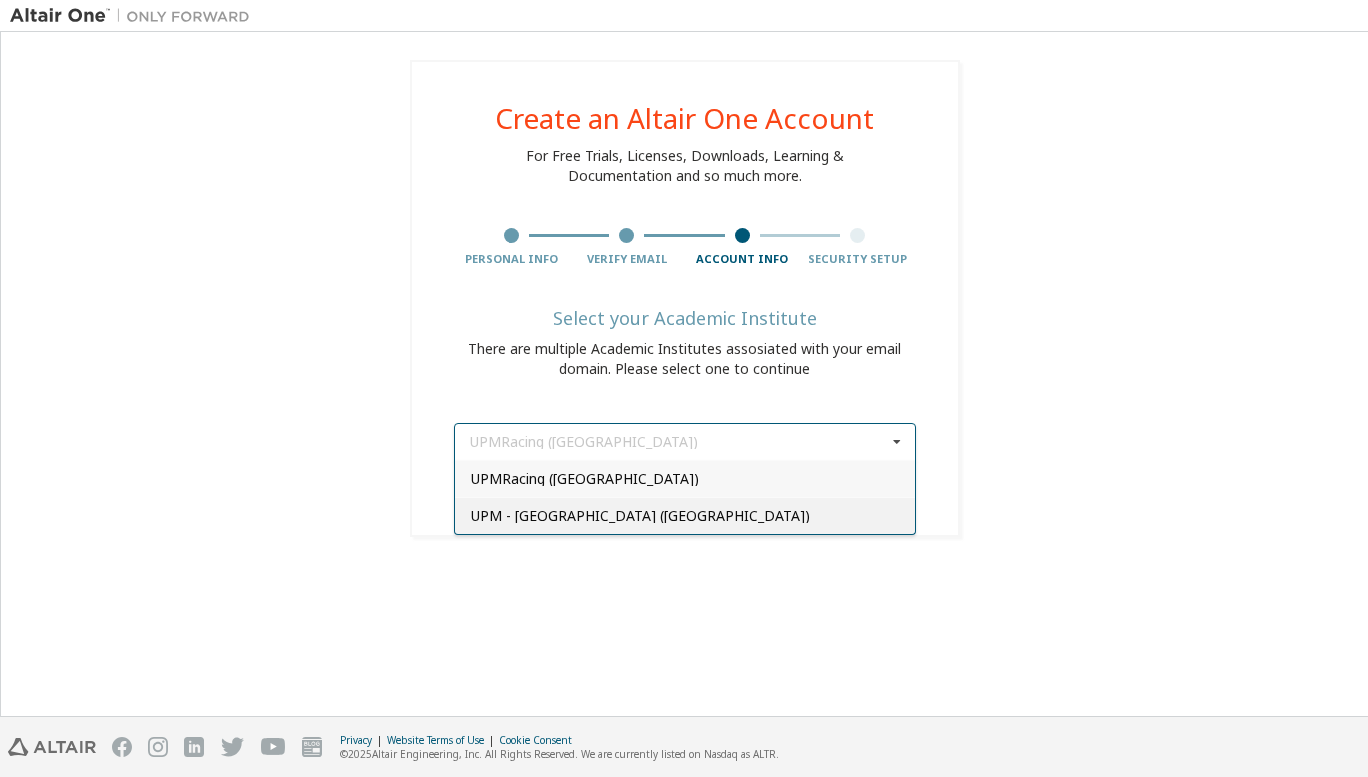click on "UPM - [GEOGRAPHIC_DATA] ([GEOGRAPHIC_DATA])" at bounding box center [685, 516] 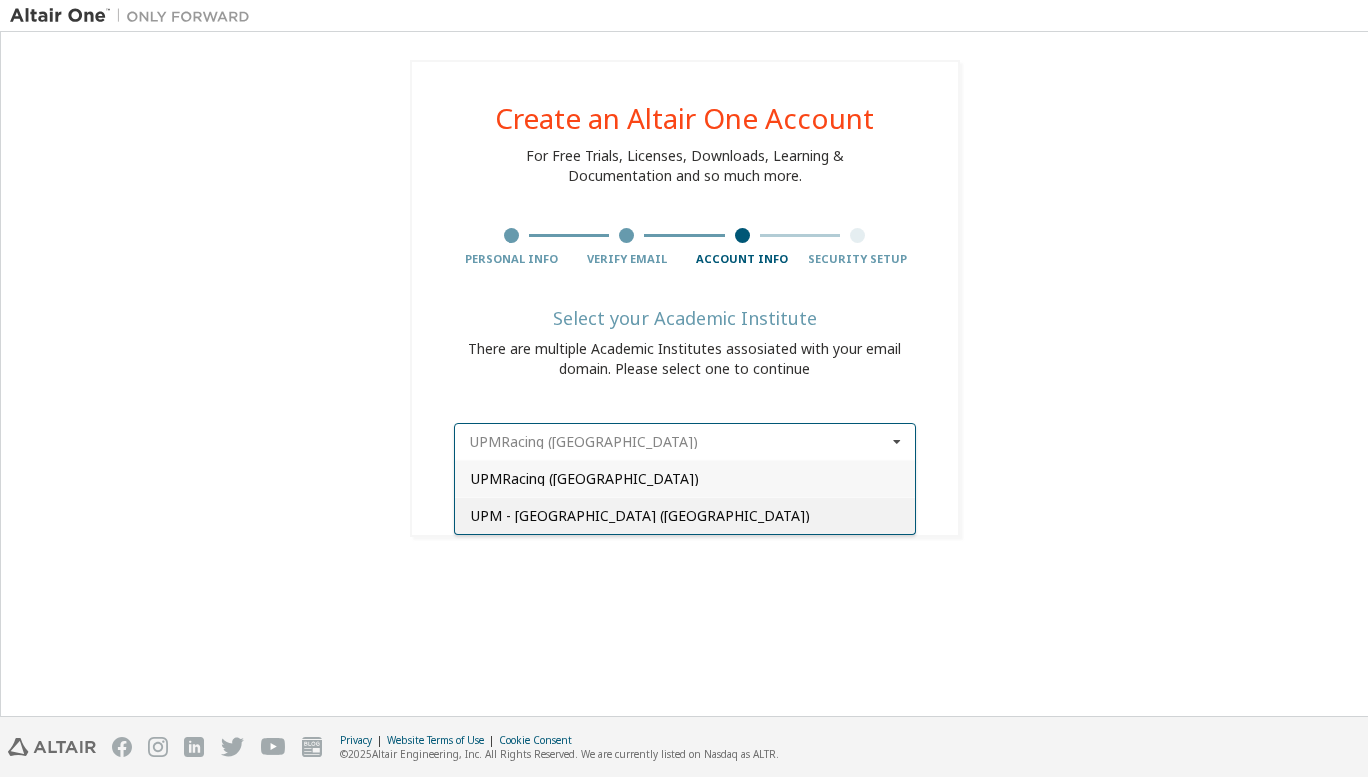 type on "*****" 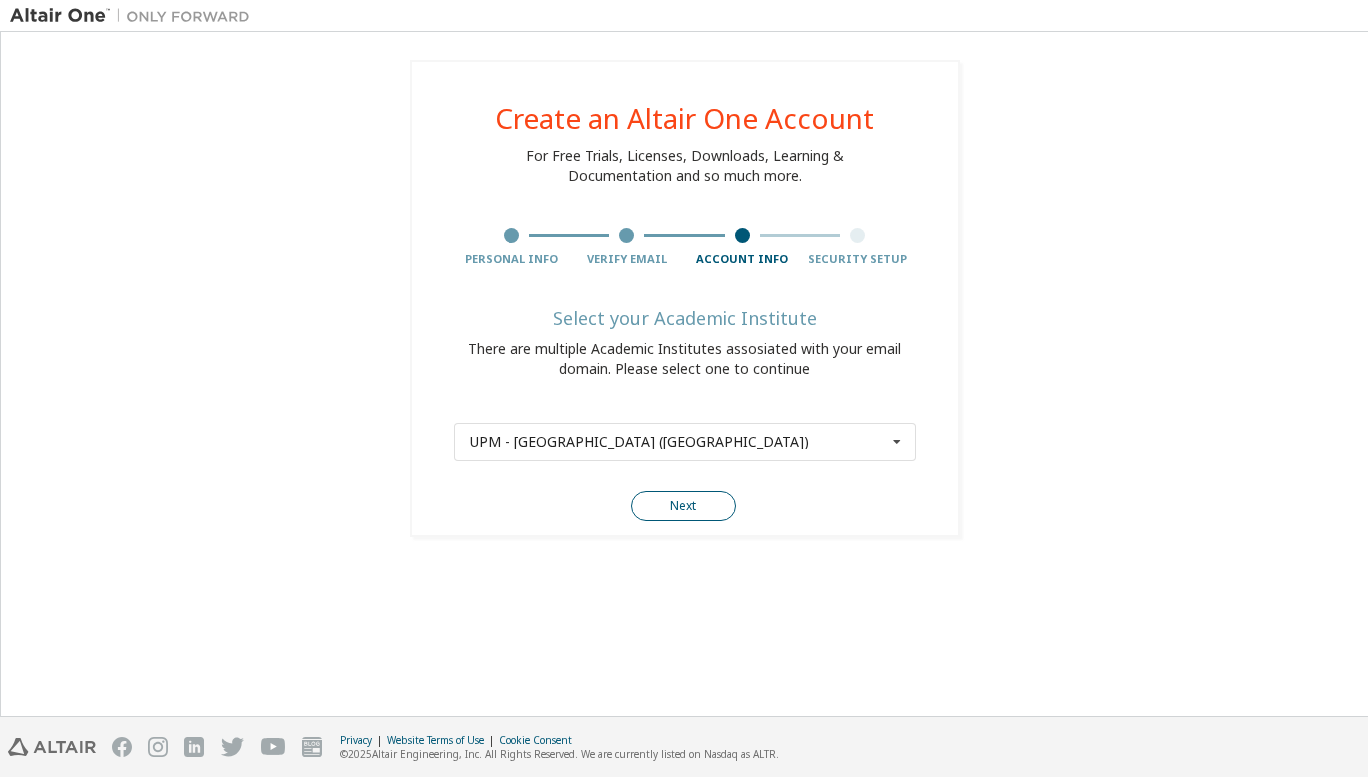 click on "Next" at bounding box center [683, 506] 